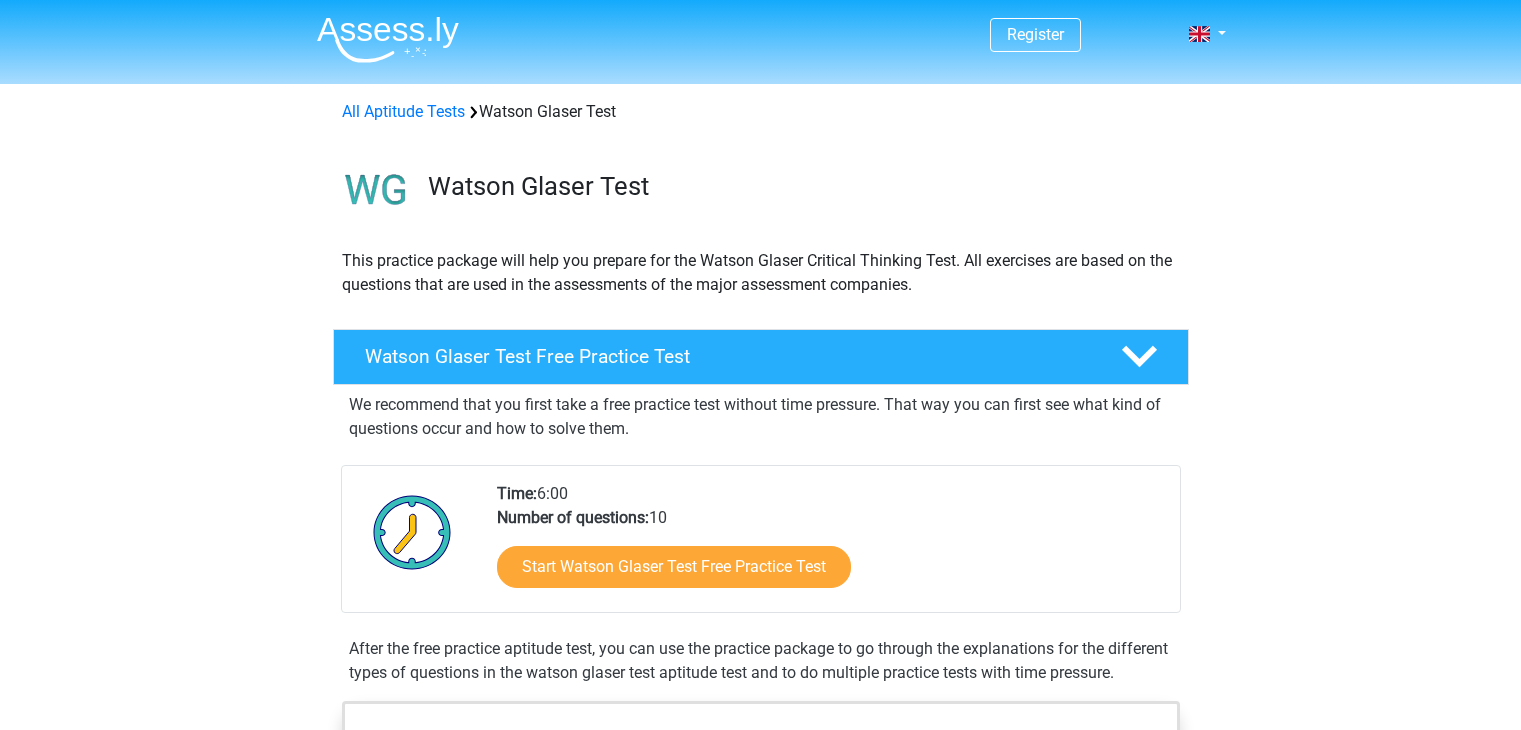 scroll, scrollTop: 0, scrollLeft: 0, axis: both 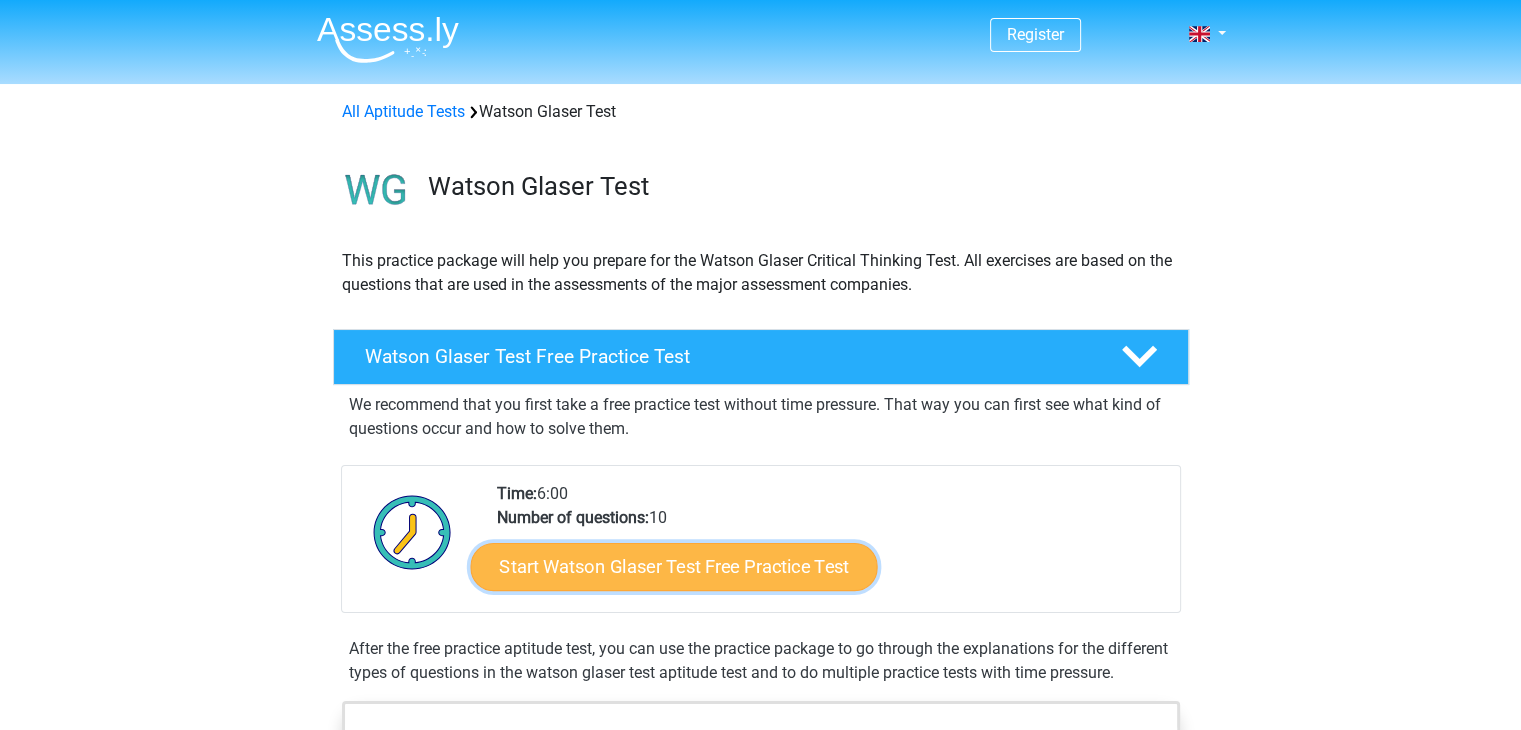 click on "Start Watson Glaser Test
Free Practice Test" at bounding box center (673, 567) 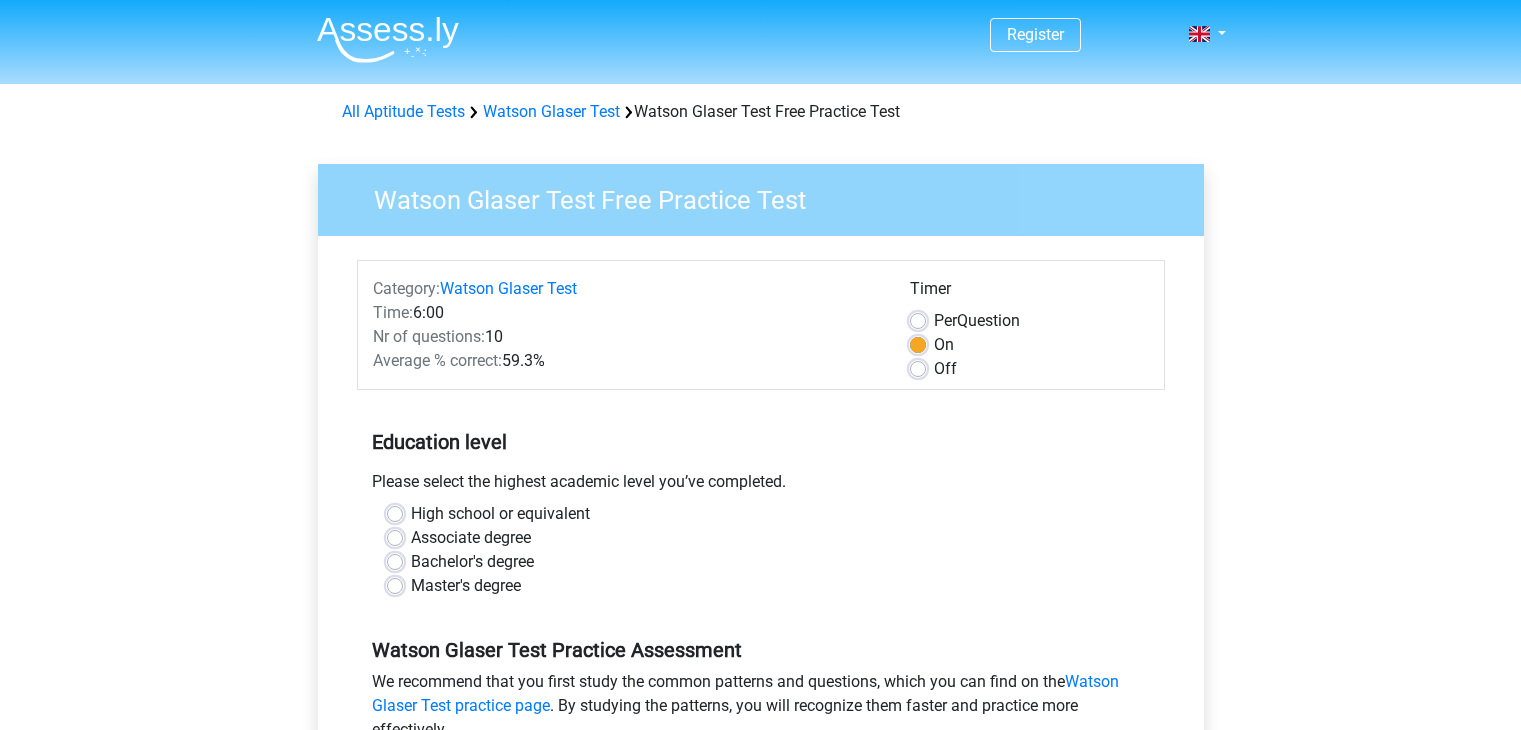 scroll, scrollTop: 0, scrollLeft: 0, axis: both 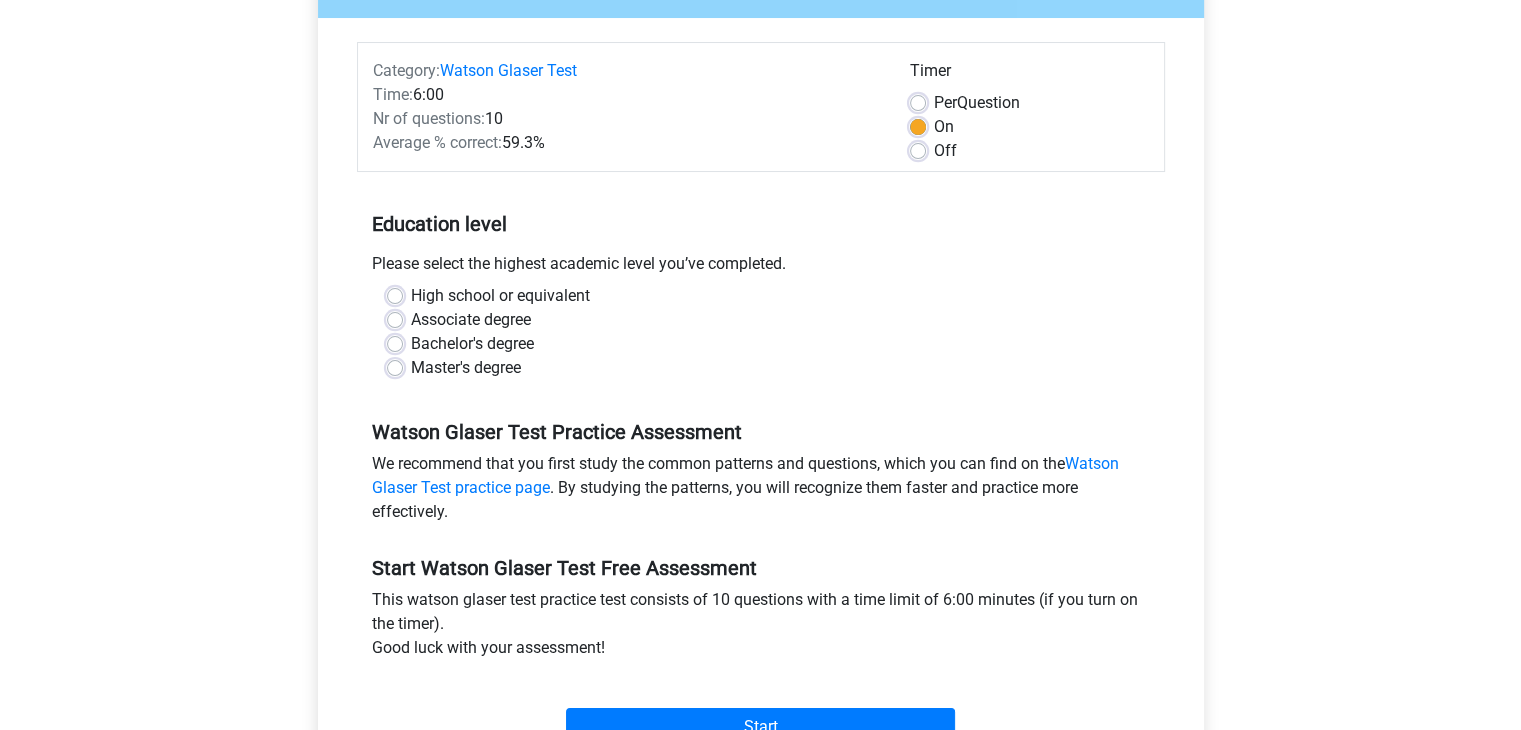 click on "Master's degree" at bounding box center (466, 368) 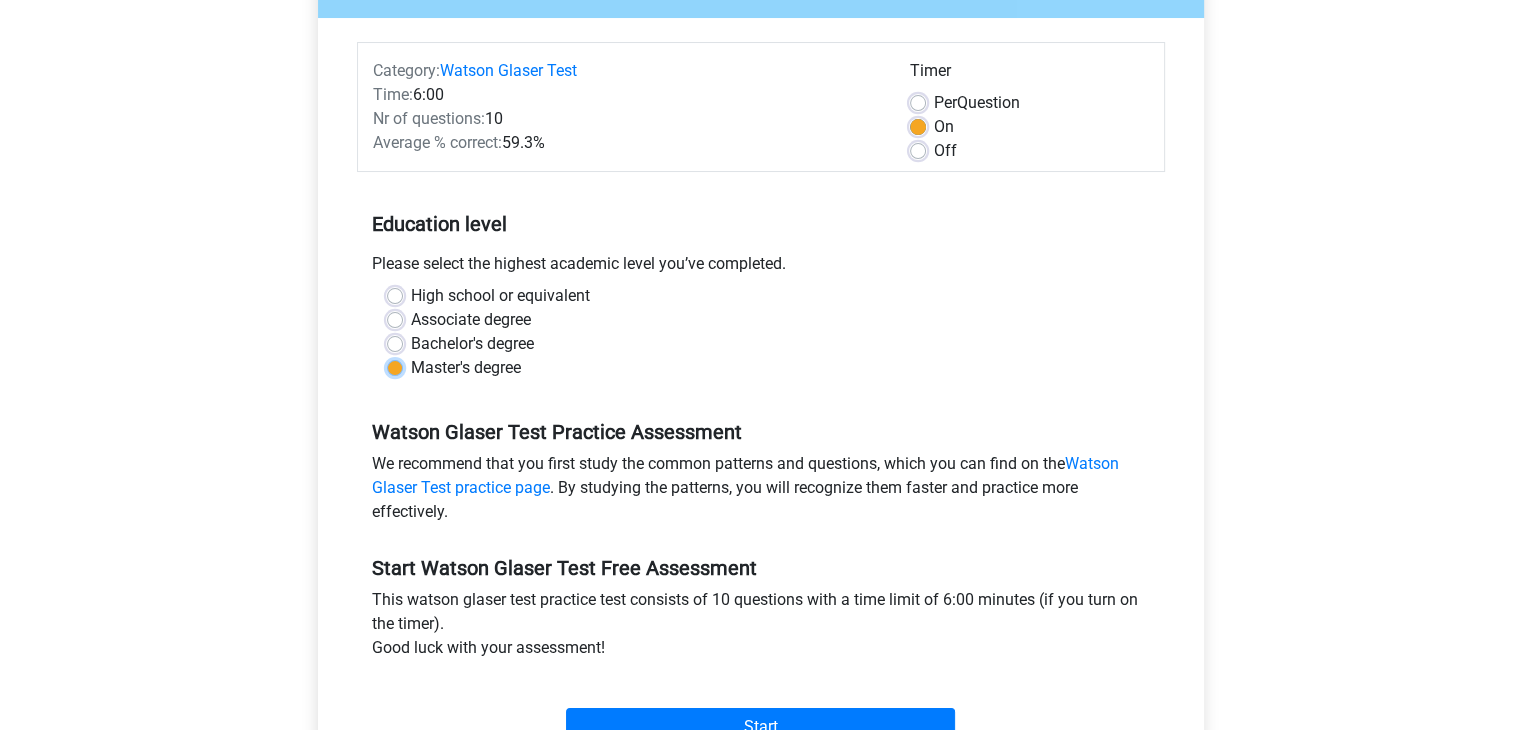 click on "Master's degree" at bounding box center [395, 366] 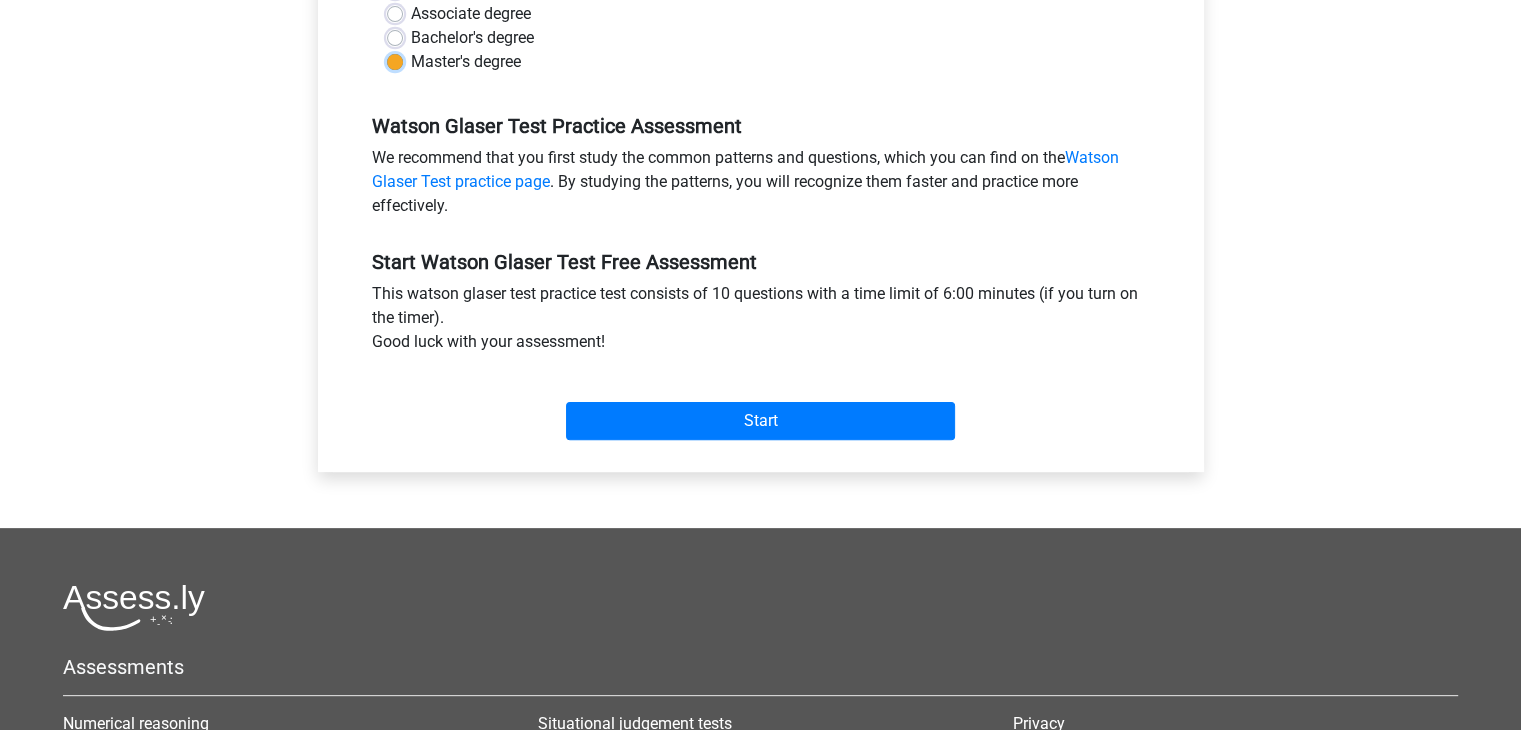 scroll, scrollTop: 528, scrollLeft: 0, axis: vertical 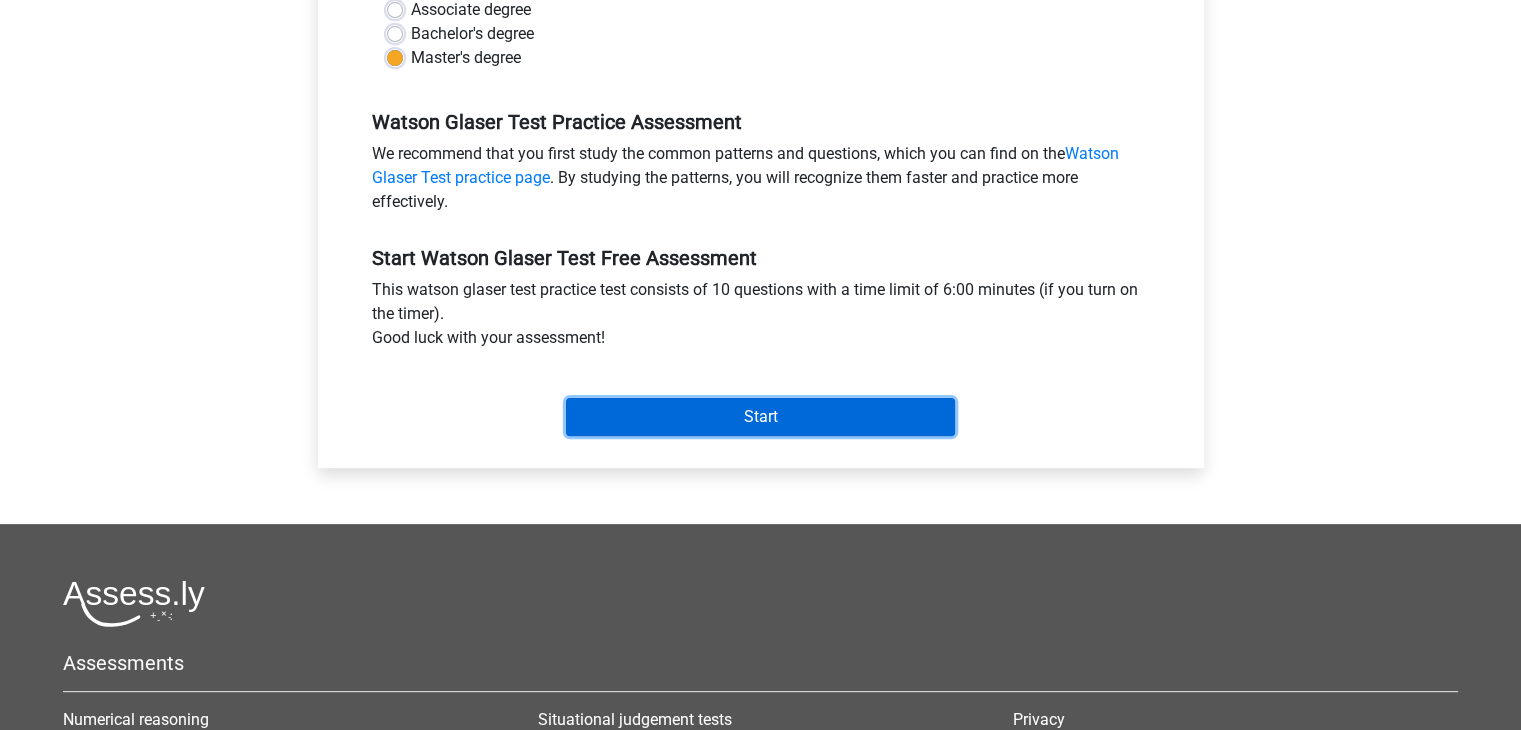 click on "Start" at bounding box center [760, 417] 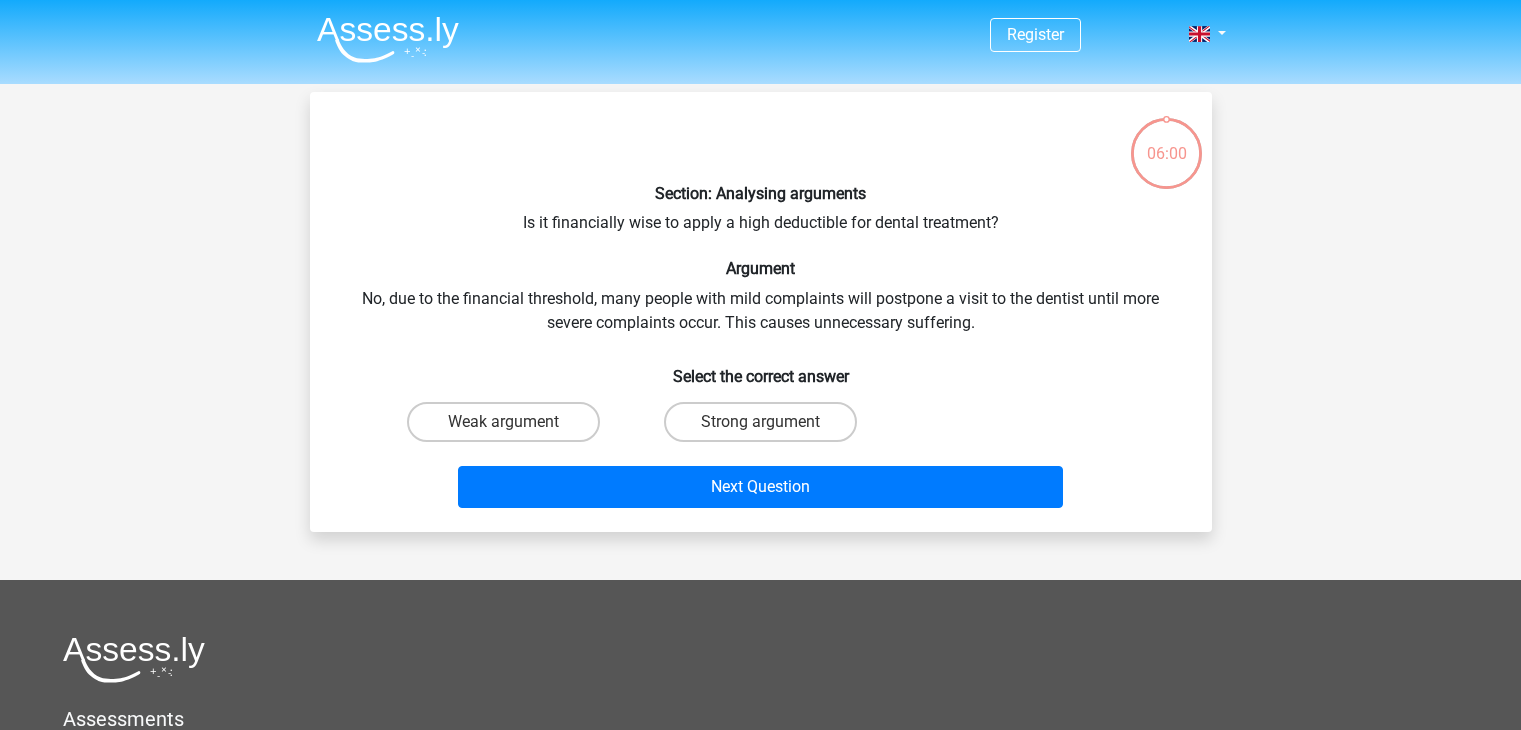 scroll, scrollTop: 0, scrollLeft: 0, axis: both 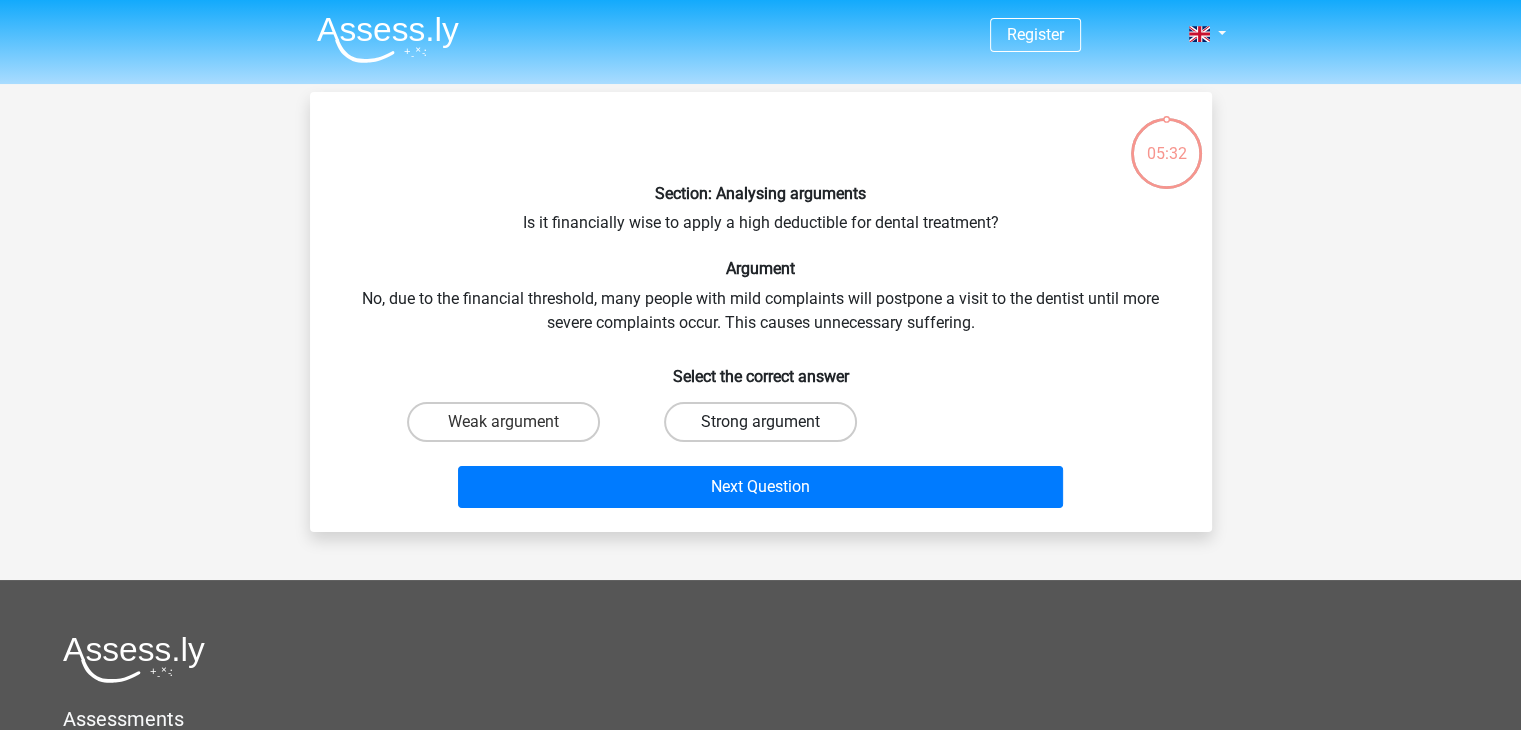 click on "Strong argument" at bounding box center [760, 422] 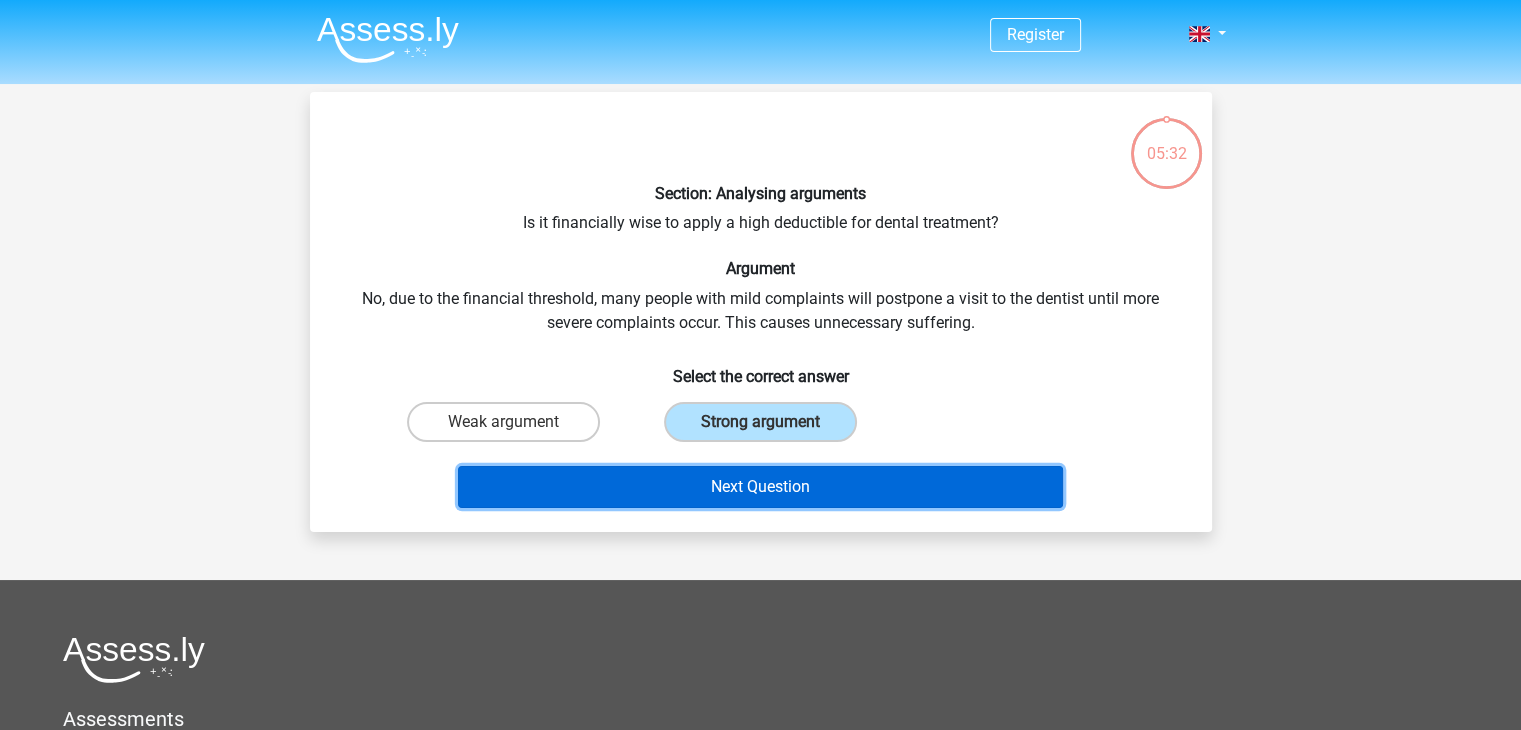 click on "Next Question" at bounding box center (760, 487) 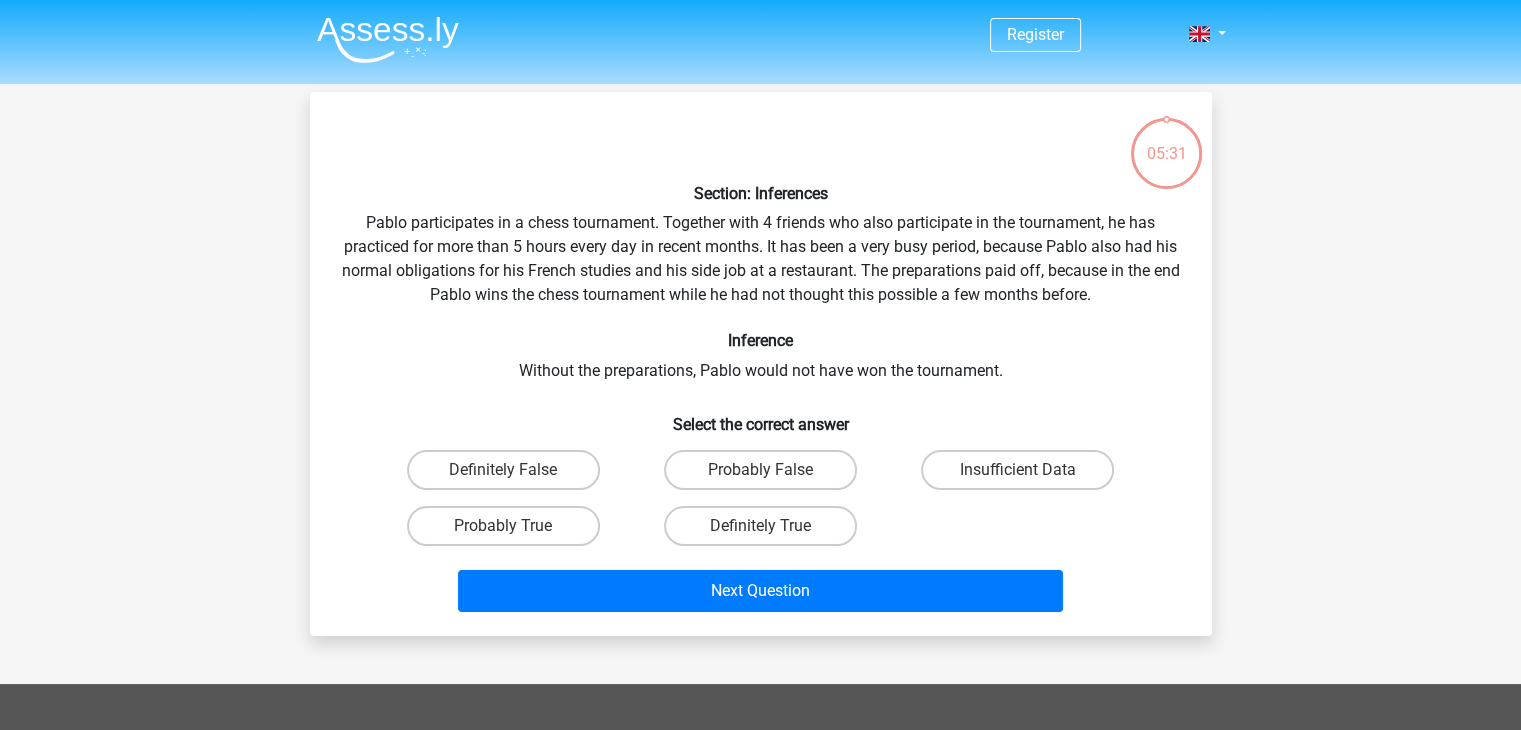 scroll, scrollTop: 92, scrollLeft: 0, axis: vertical 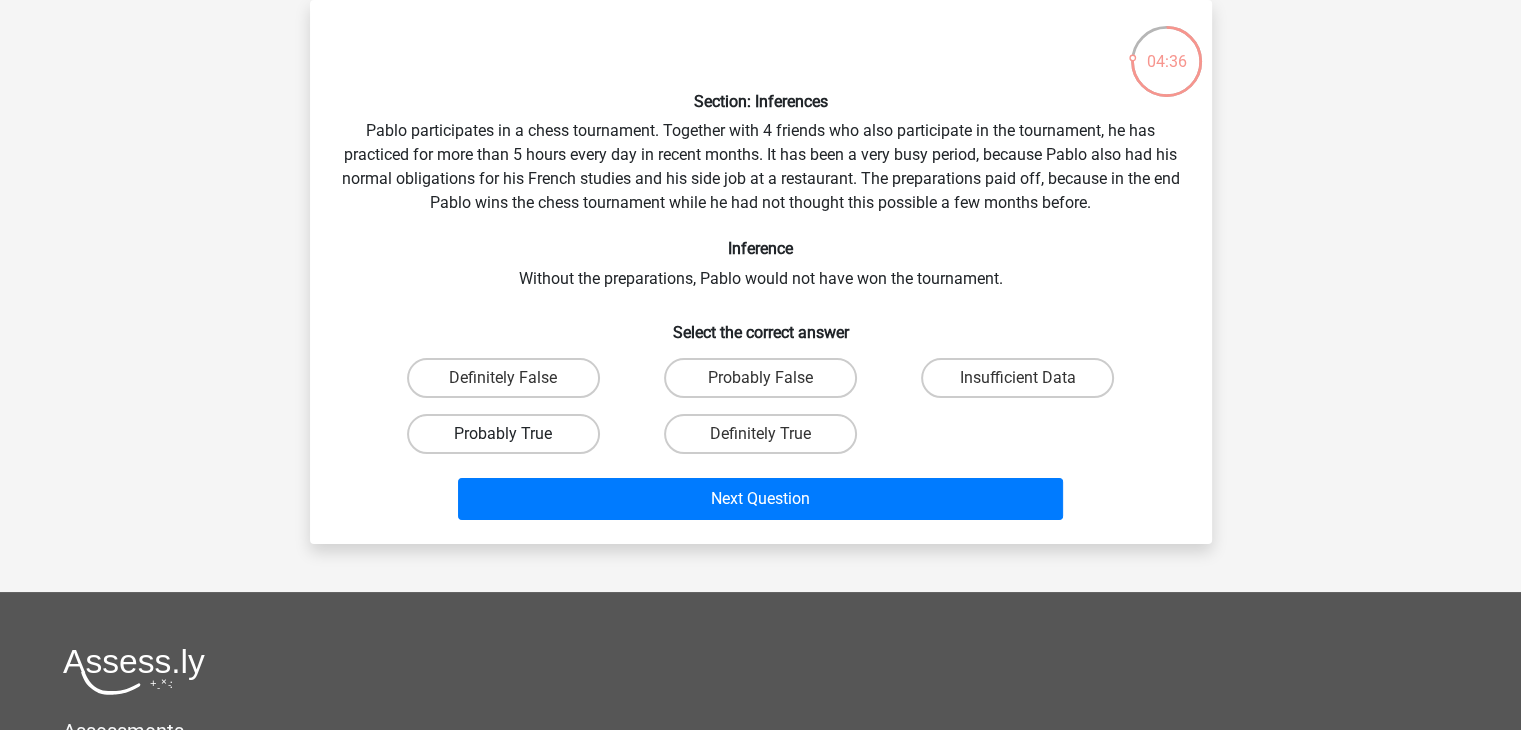 click on "Probably True" at bounding box center (503, 434) 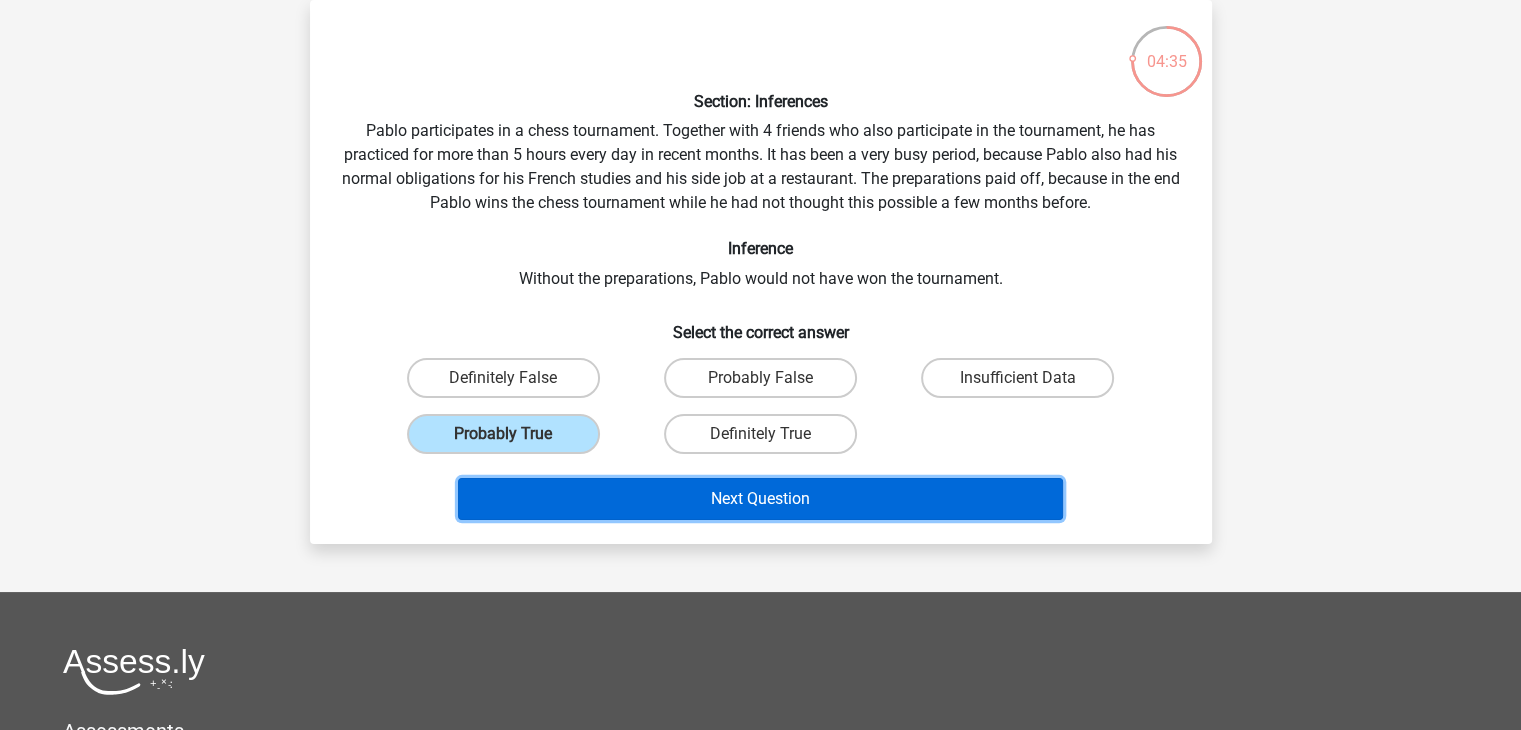 click on "Next Question" at bounding box center [760, 499] 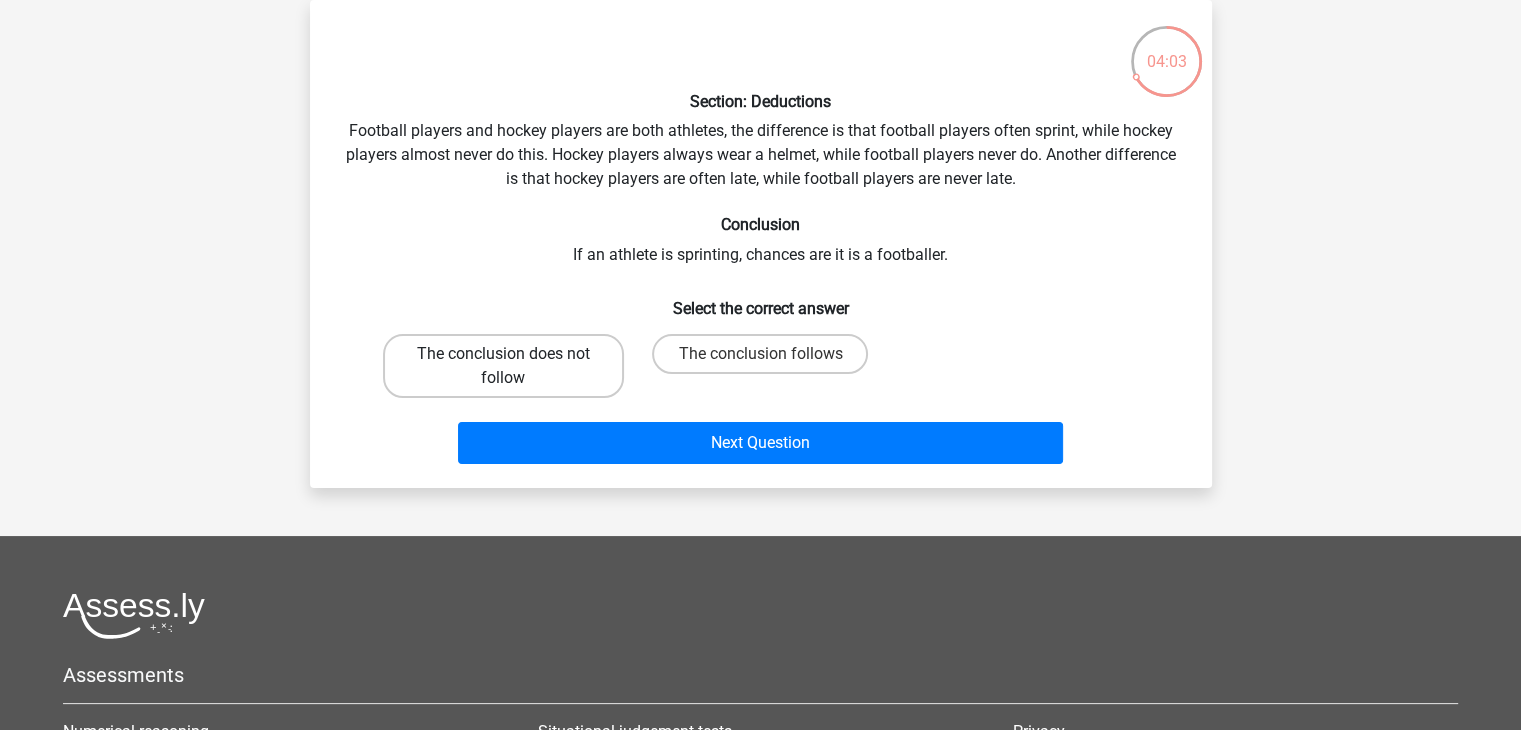 click on "The conclusion does not follow" at bounding box center (503, 366) 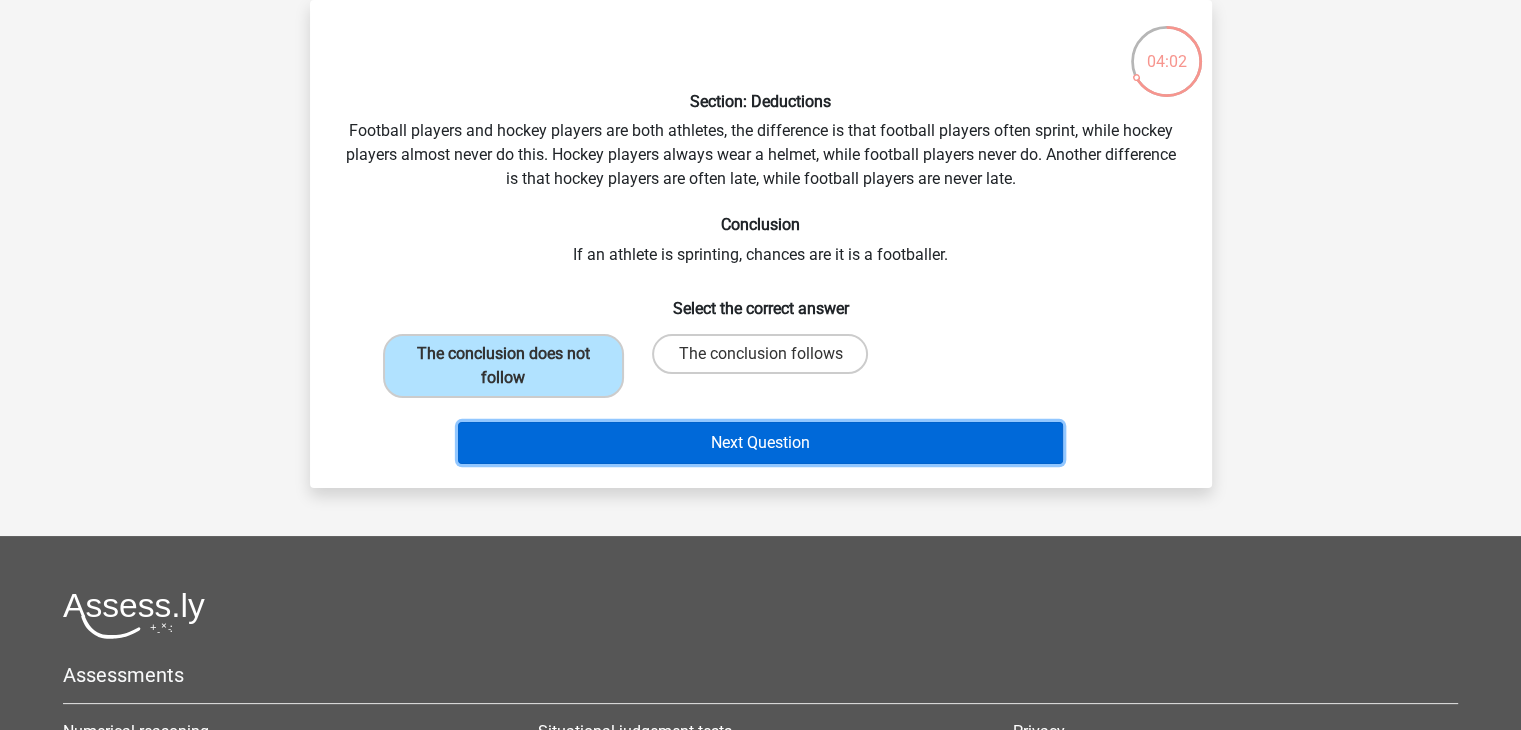 click on "Next Question" at bounding box center [760, 443] 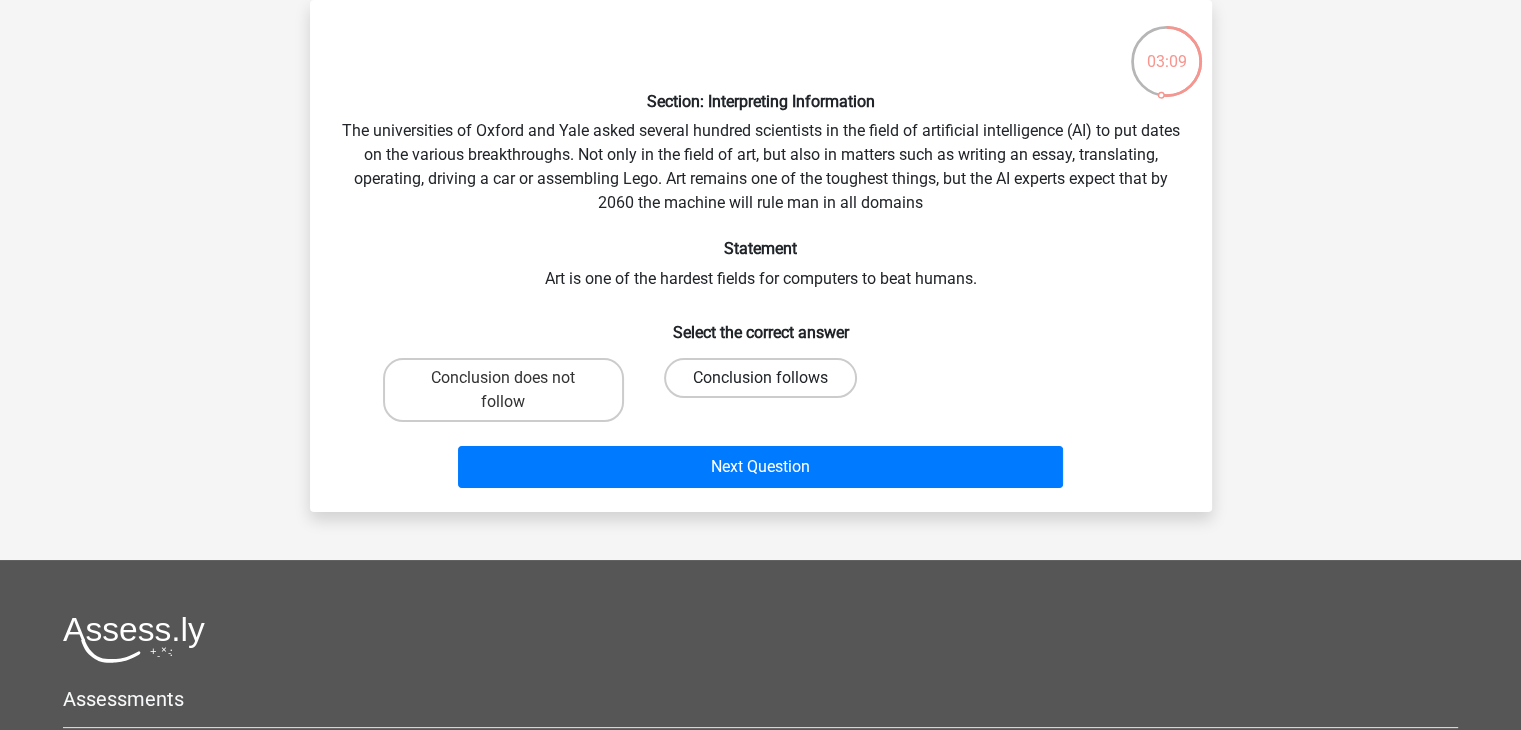 click on "Conclusion follows" at bounding box center [760, 378] 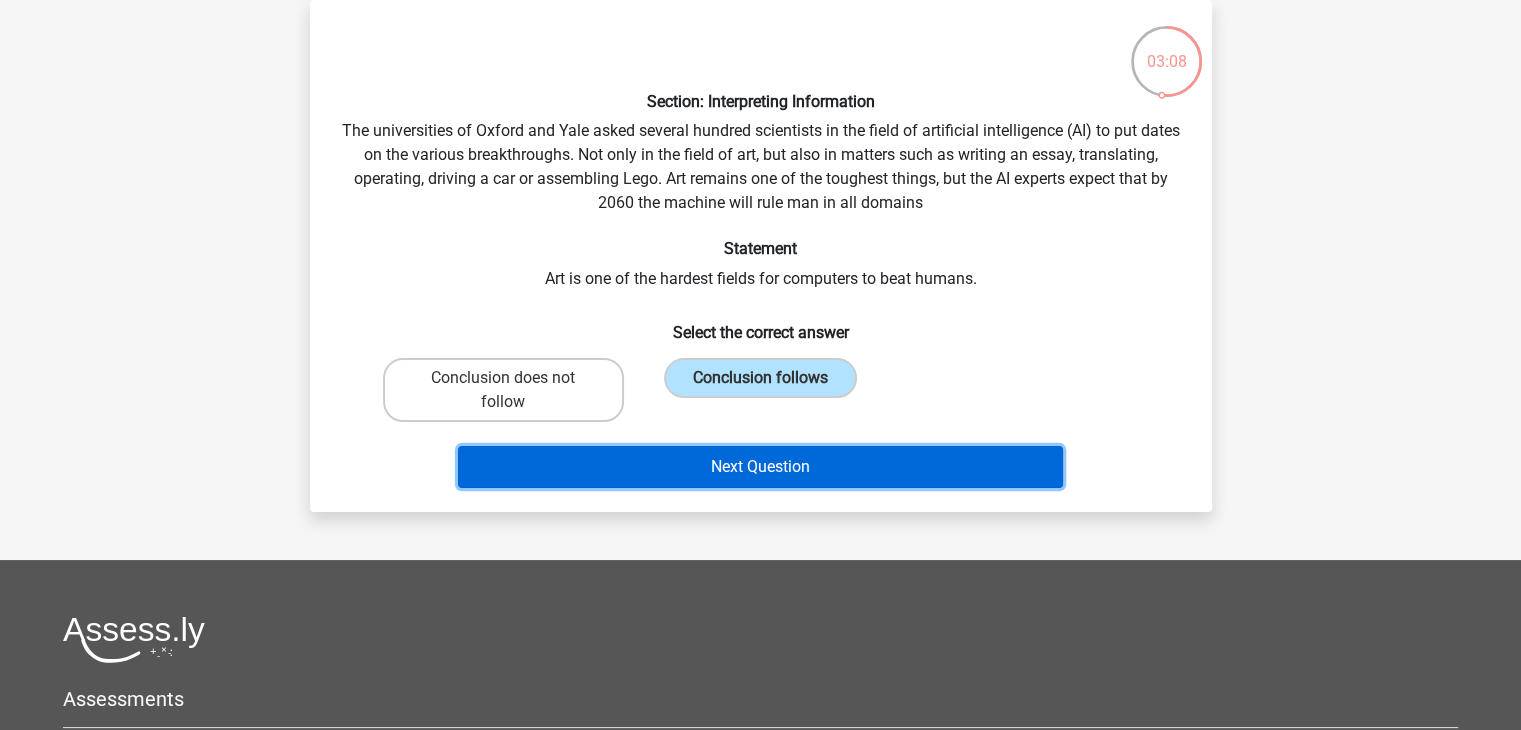 click on "Next Question" at bounding box center (760, 467) 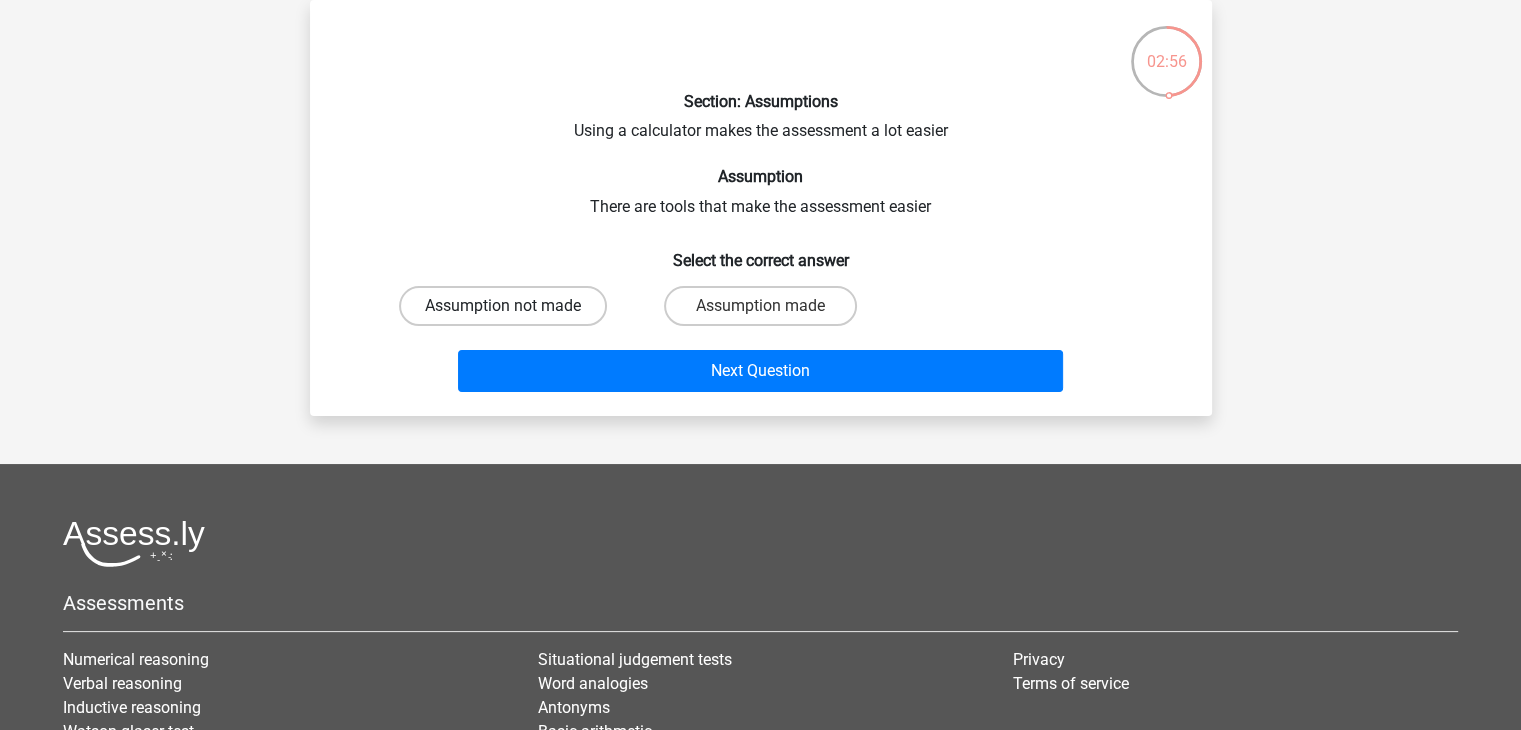 click on "Assumption not made" at bounding box center (503, 306) 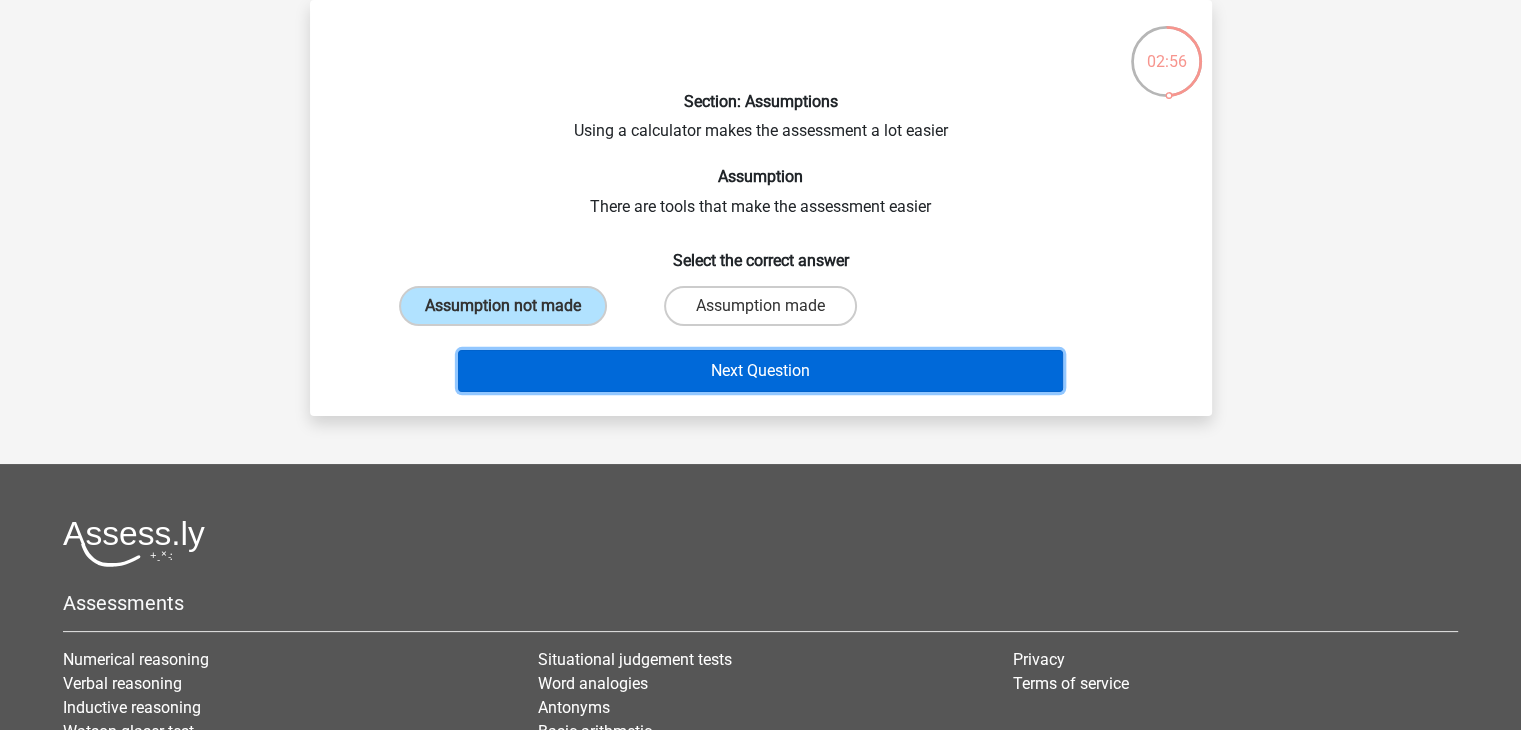 click on "Next Question" at bounding box center [760, 371] 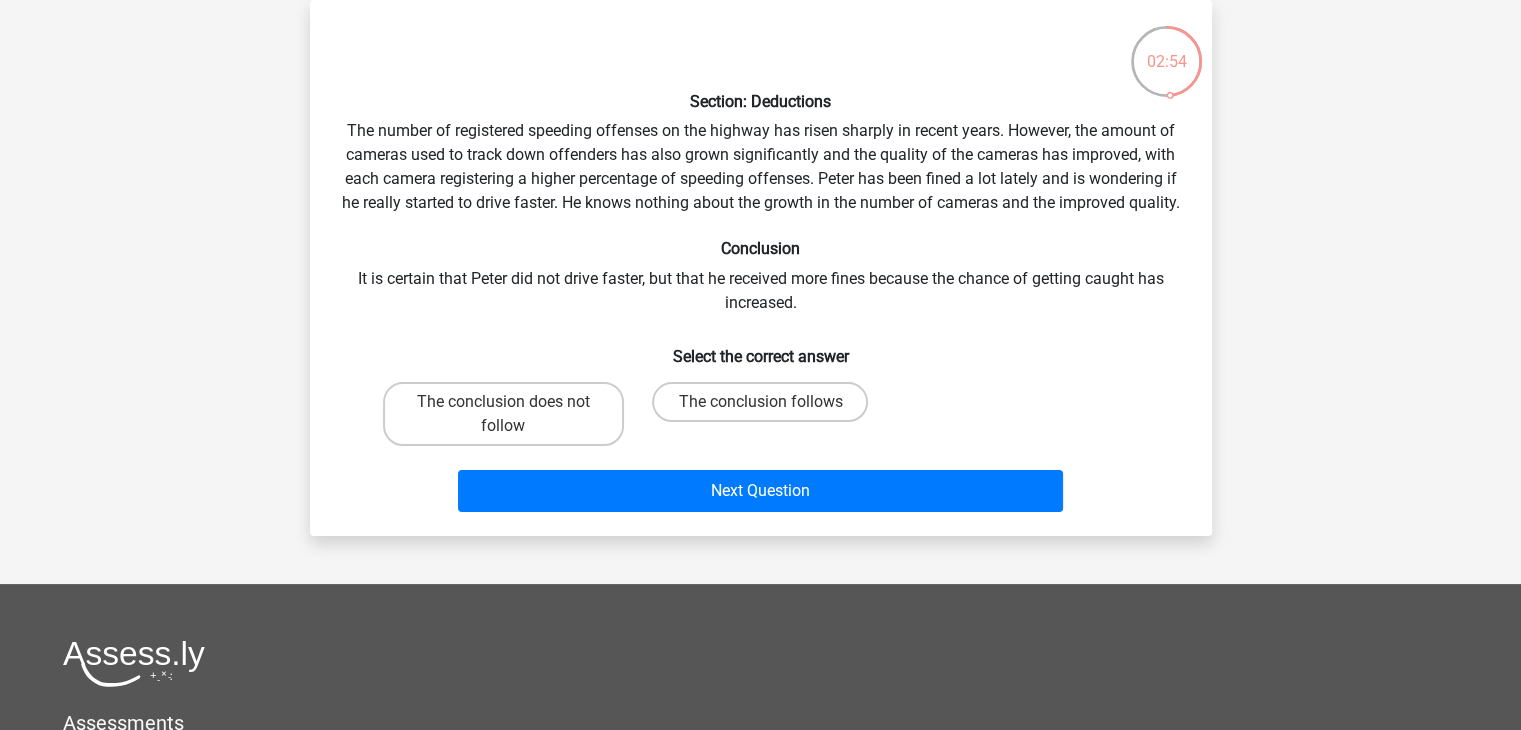 click on "Select the correct answer" at bounding box center (761, 348) 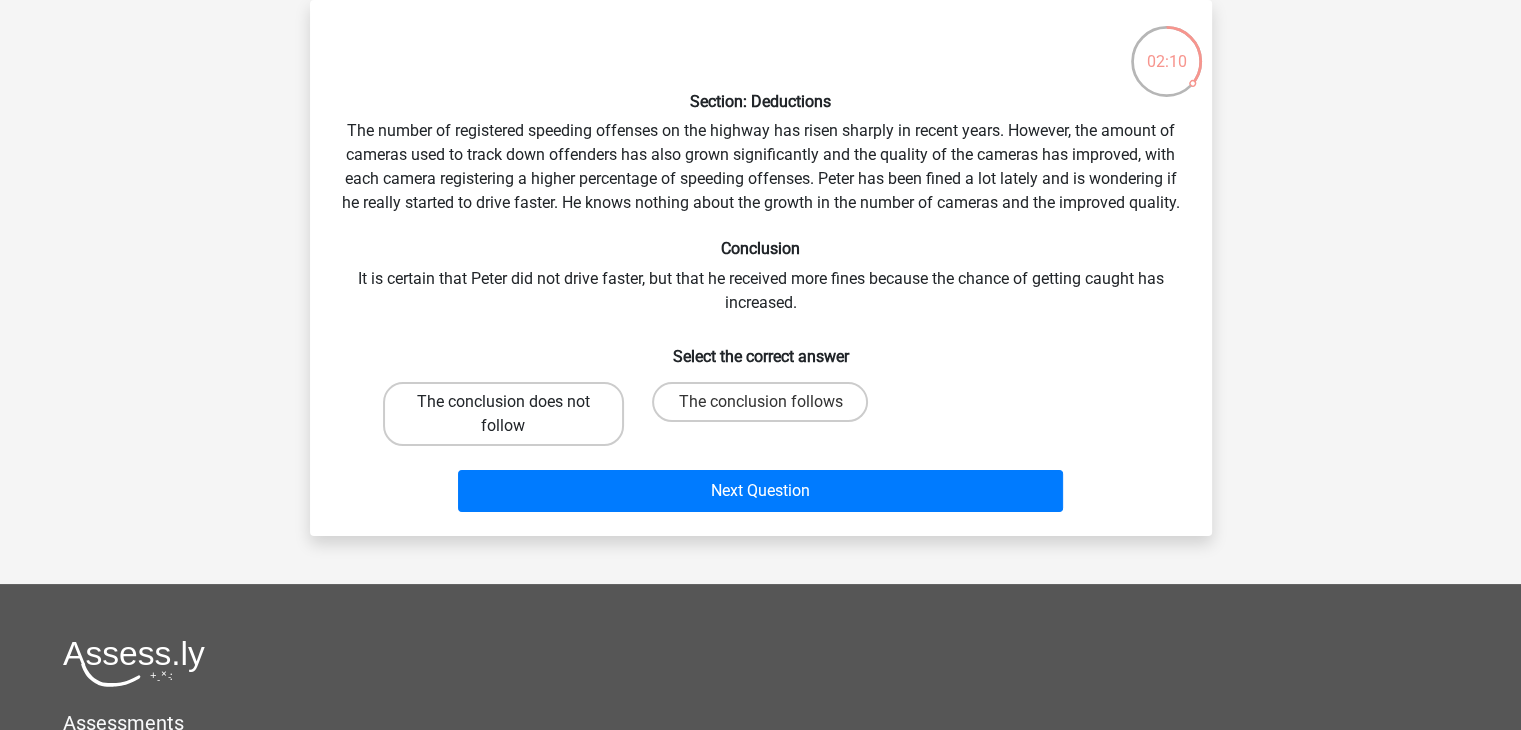 click on "The conclusion does not follow" at bounding box center (503, 414) 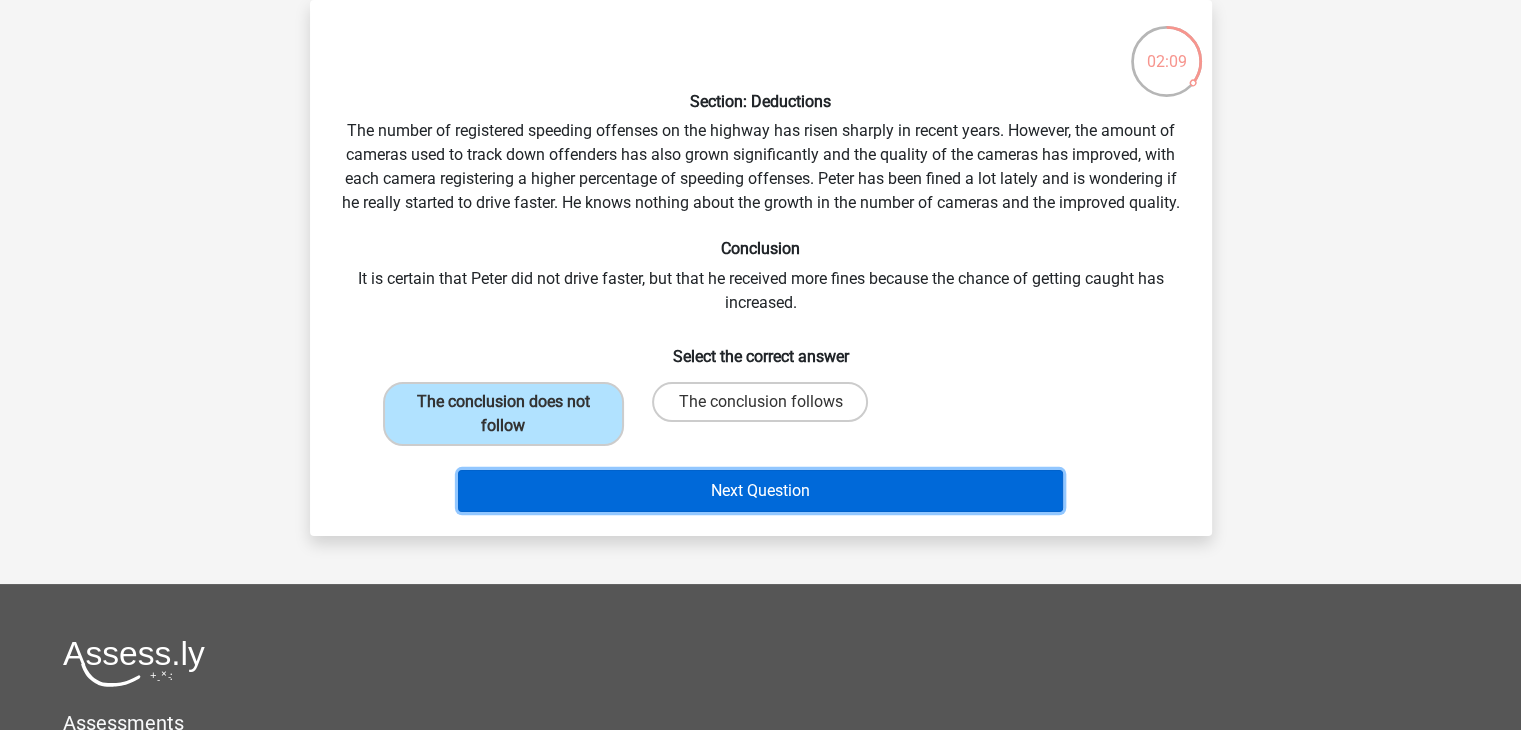 click on "Next Question" at bounding box center [760, 491] 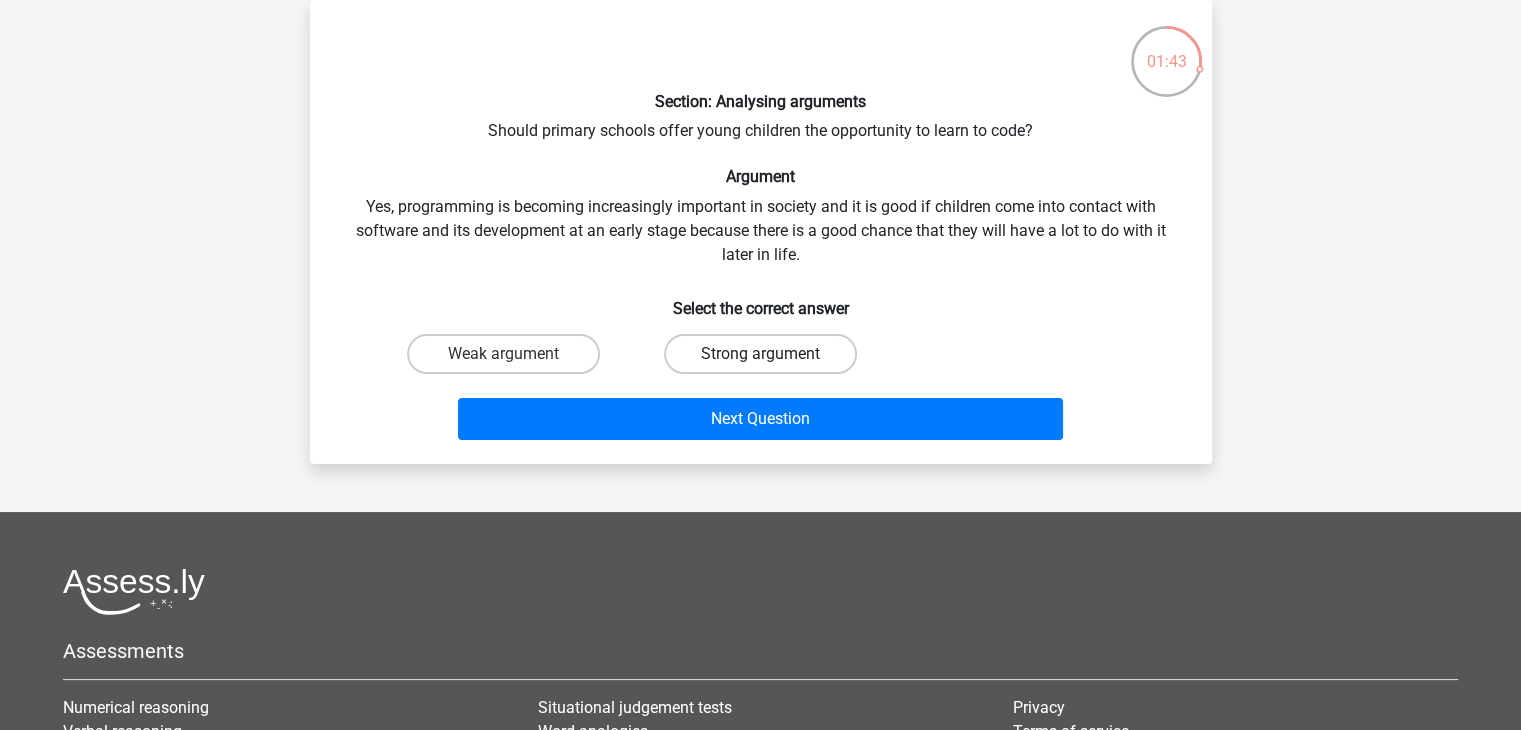 click on "Strong argument" at bounding box center [760, 354] 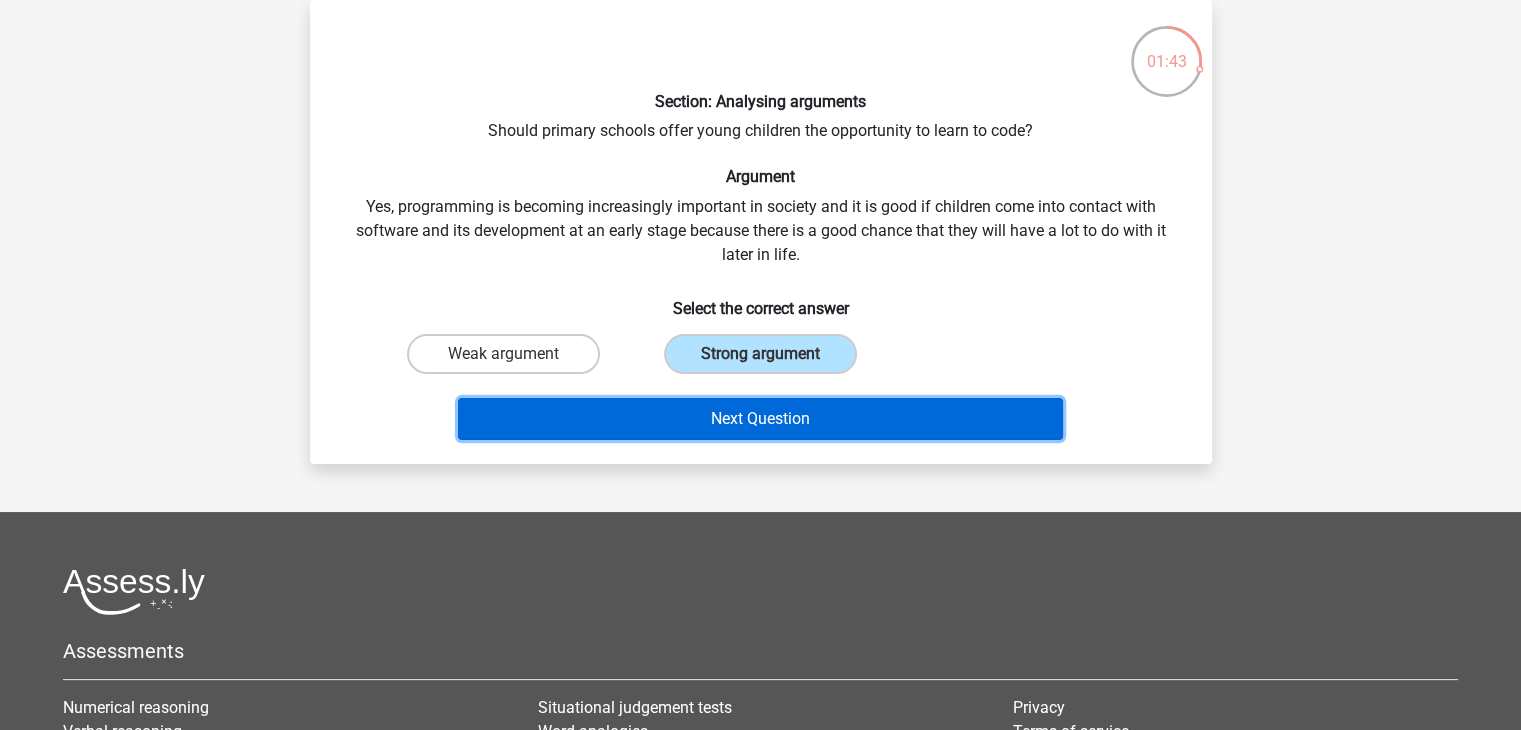 click on "Next Question" at bounding box center [760, 419] 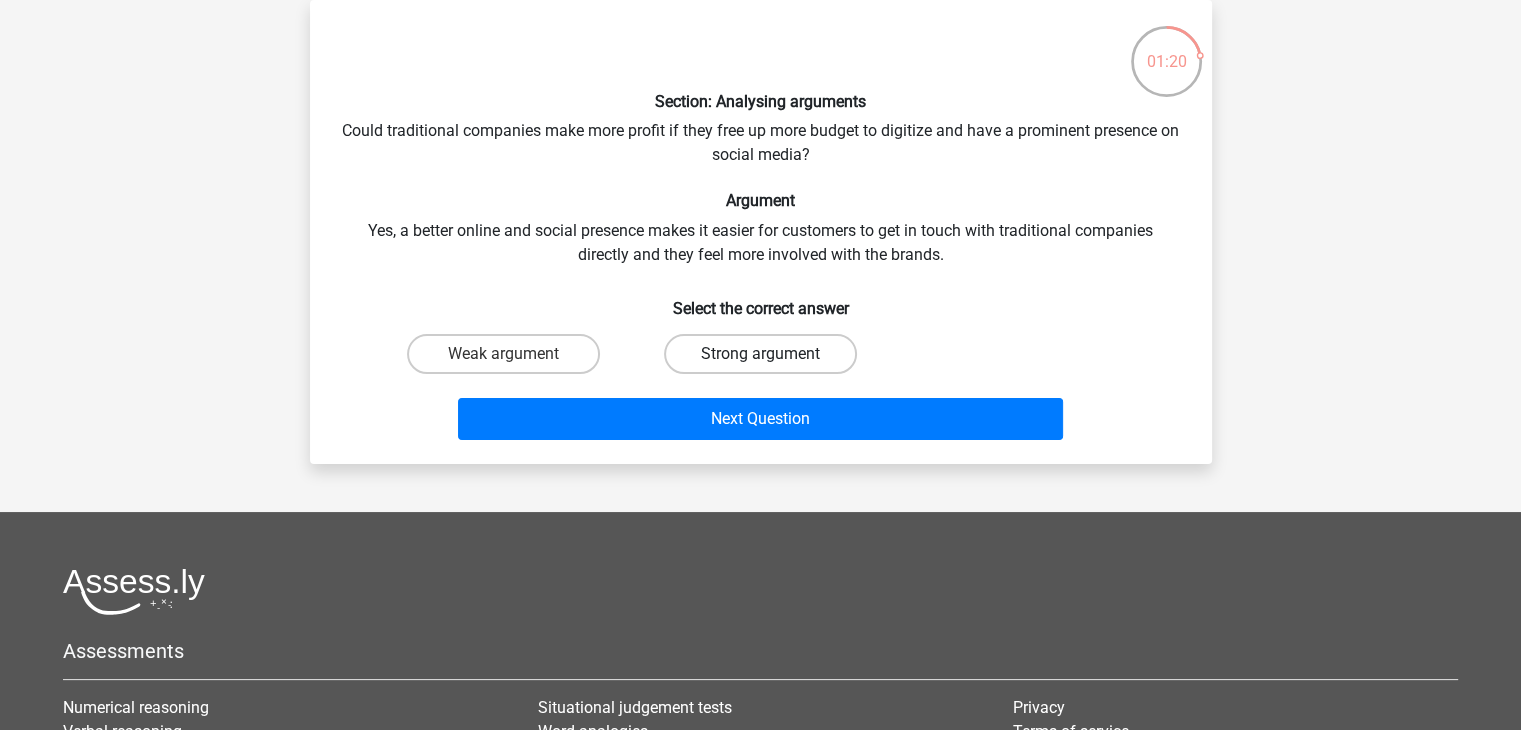 click on "Strong argument" at bounding box center (760, 354) 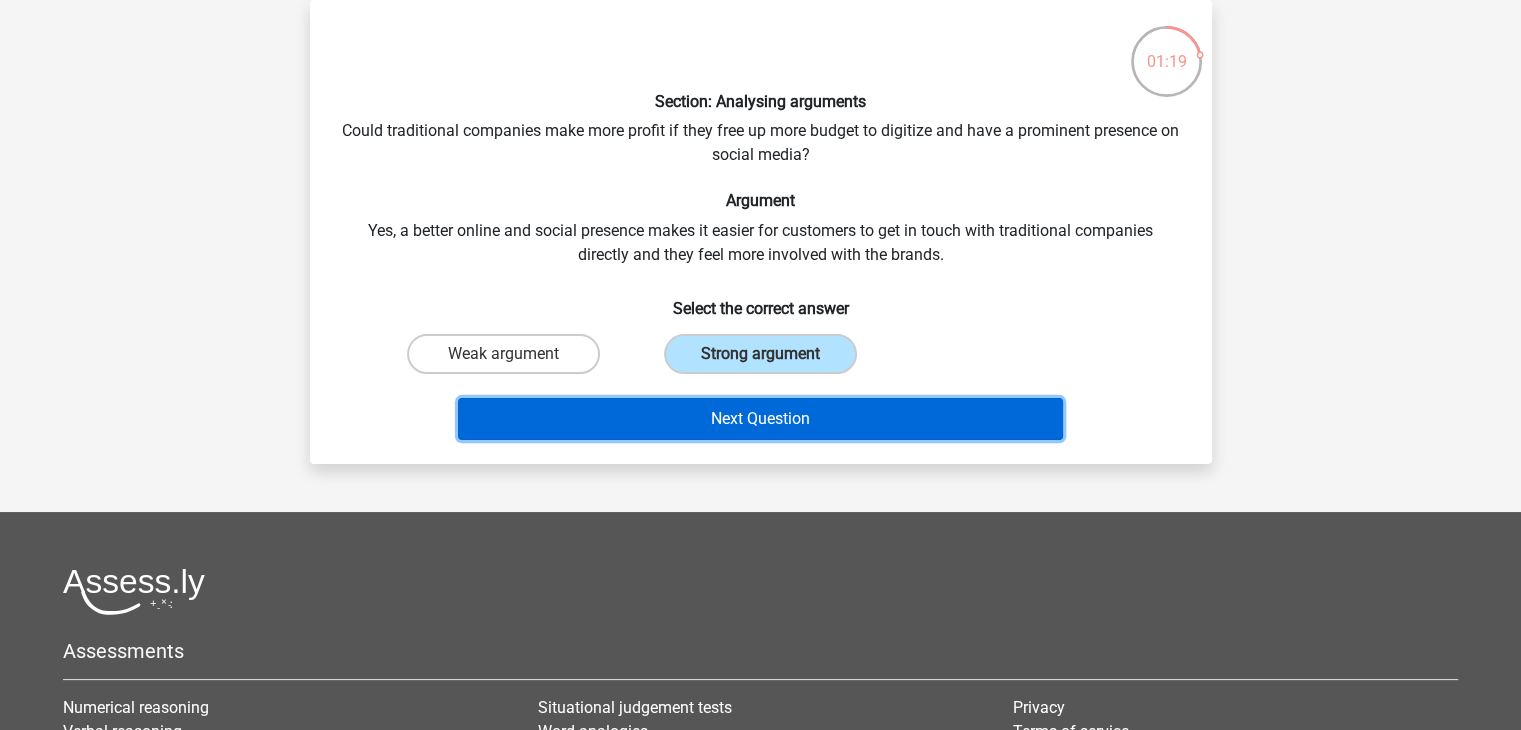 drag, startPoint x: 821, startPoint y: 437, endPoint x: 811, endPoint y: 422, distance: 18.027756 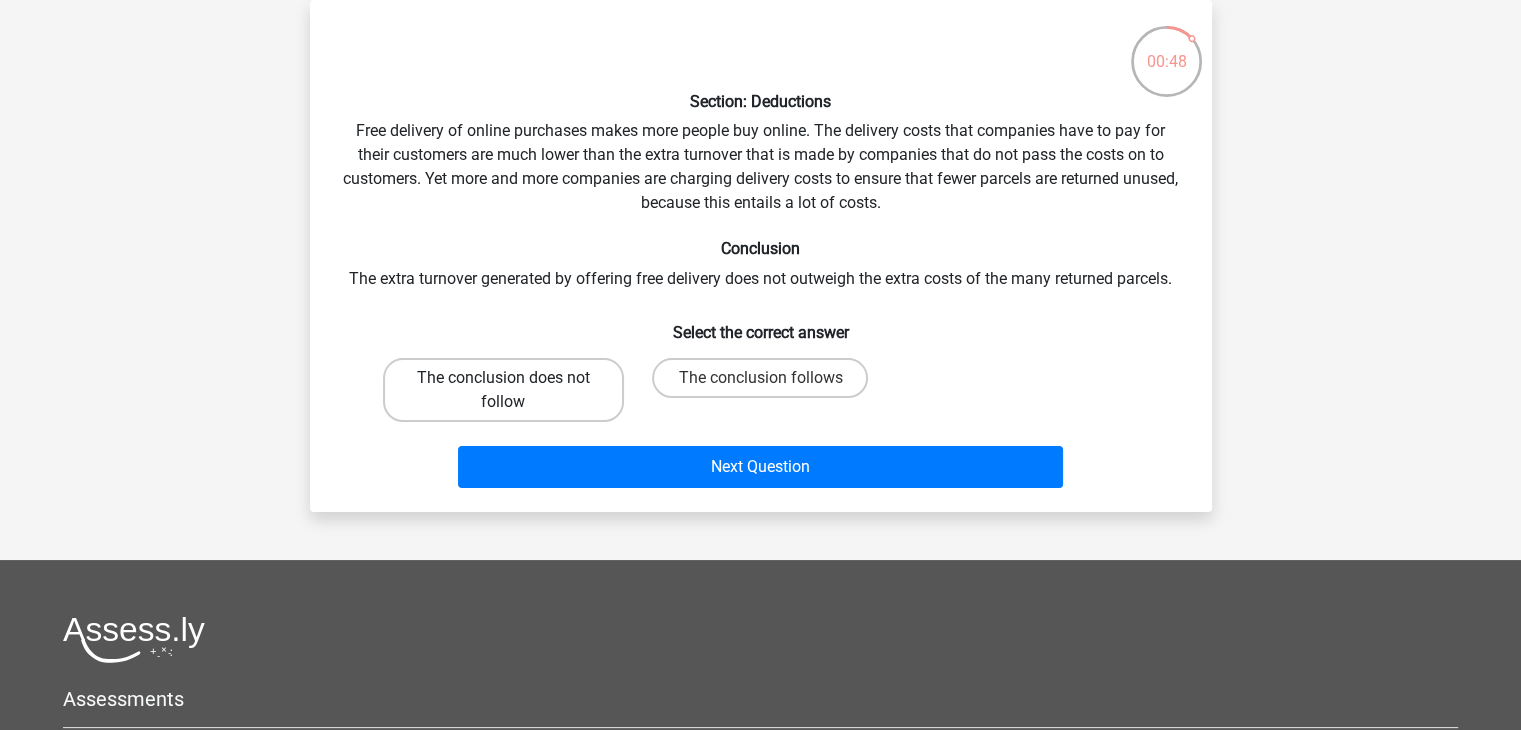 click on "The conclusion does not follow" at bounding box center [503, 390] 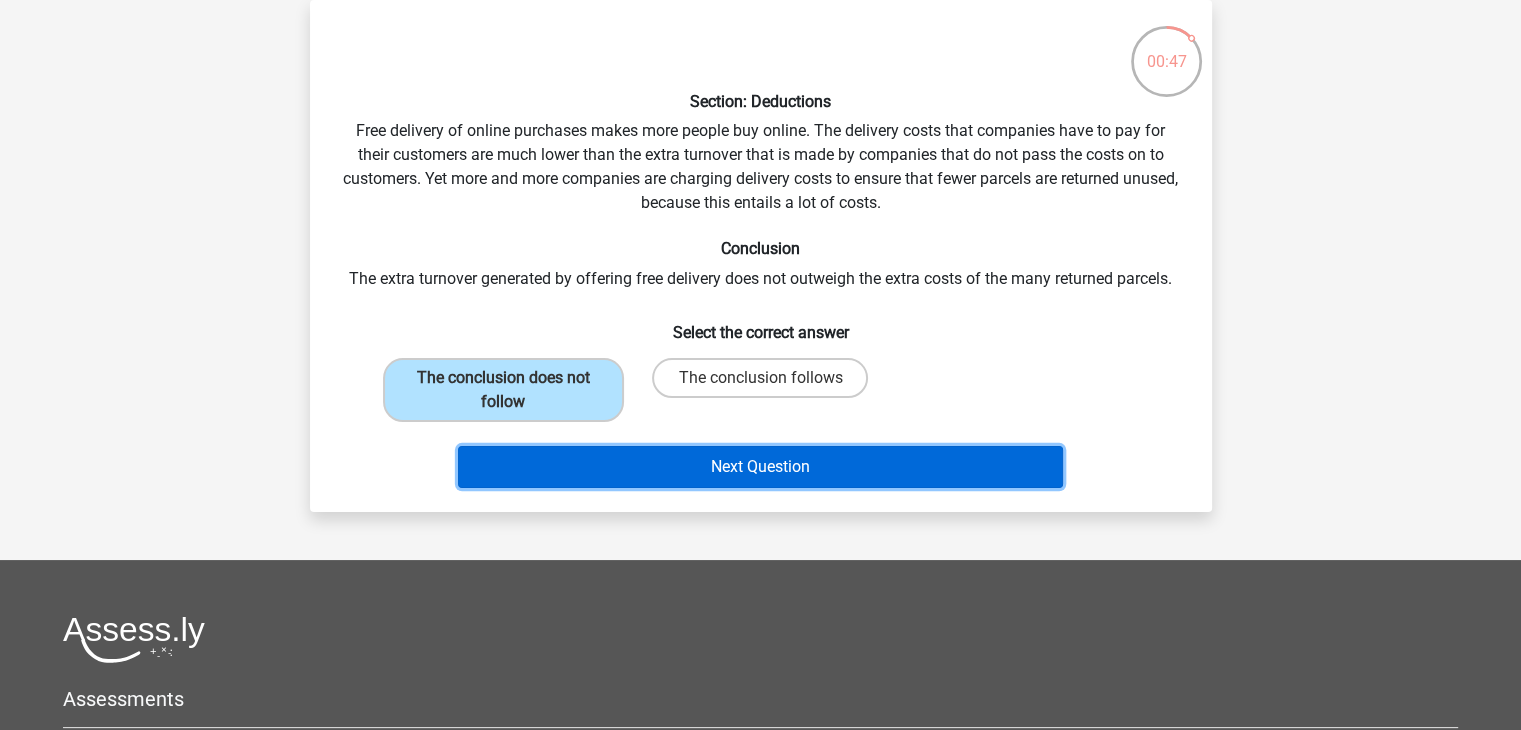 click on "Next Question" at bounding box center (760, 467) 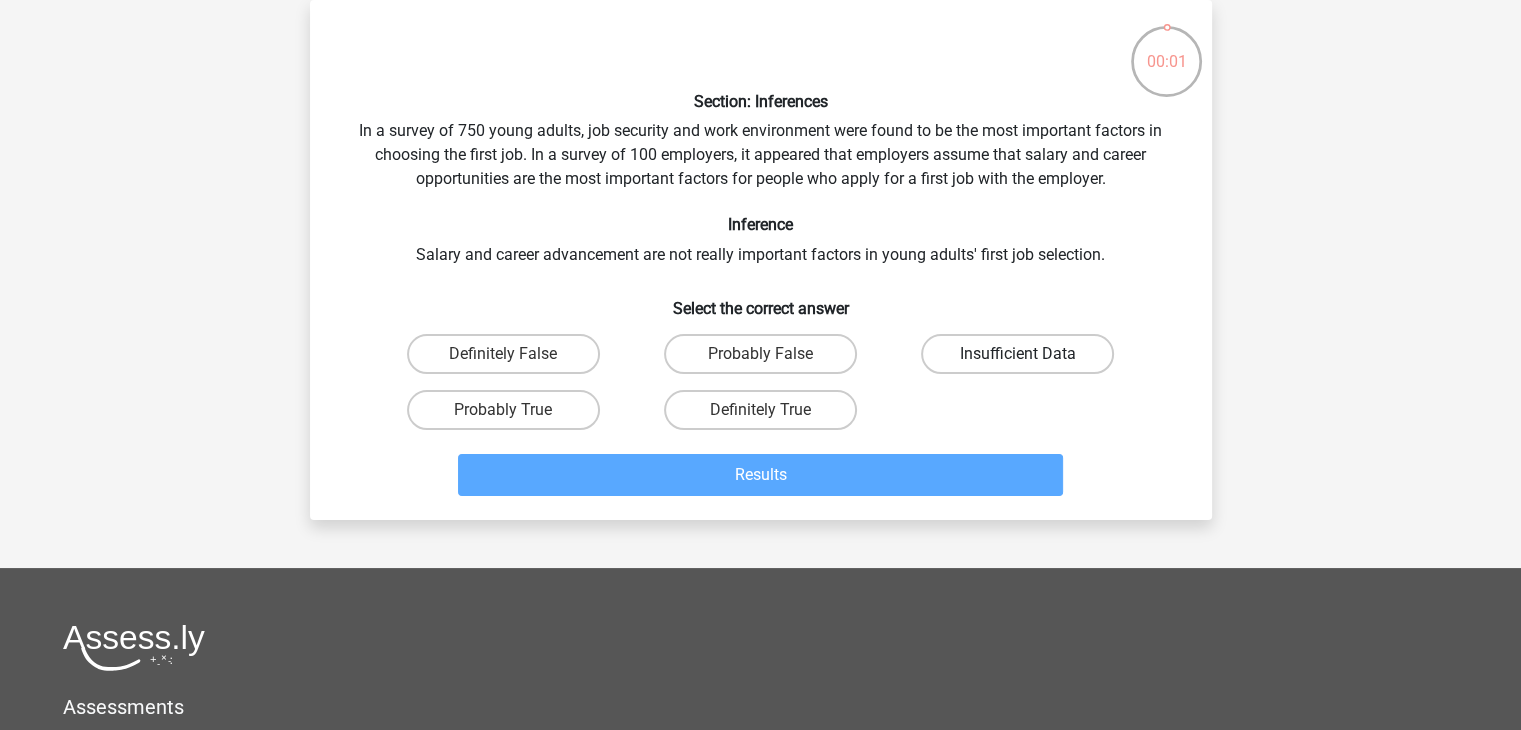 click on "Insufficient Data" at bounding box center (1017, 354) 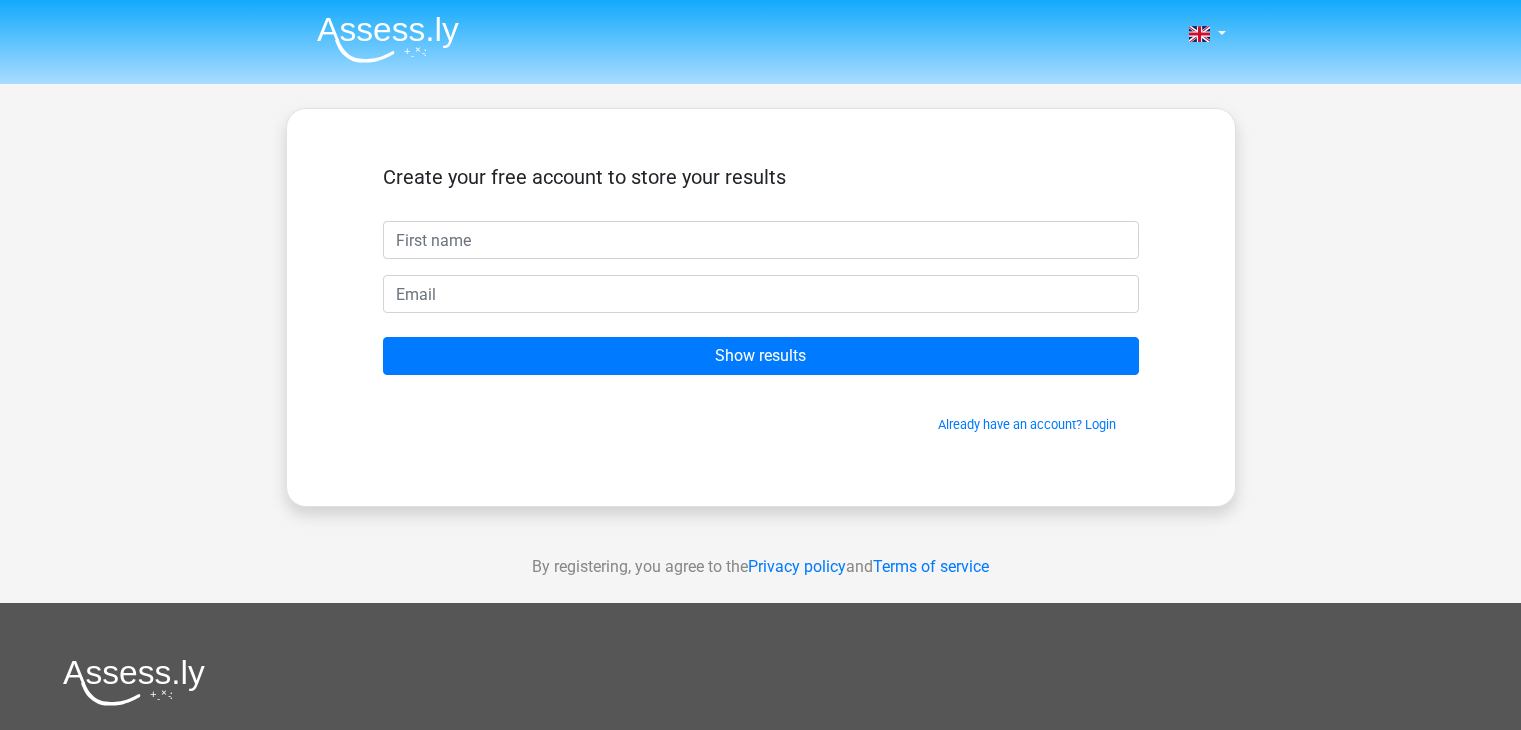 scroll, scrollTop: 0, scrollLeft: 0, axis: both 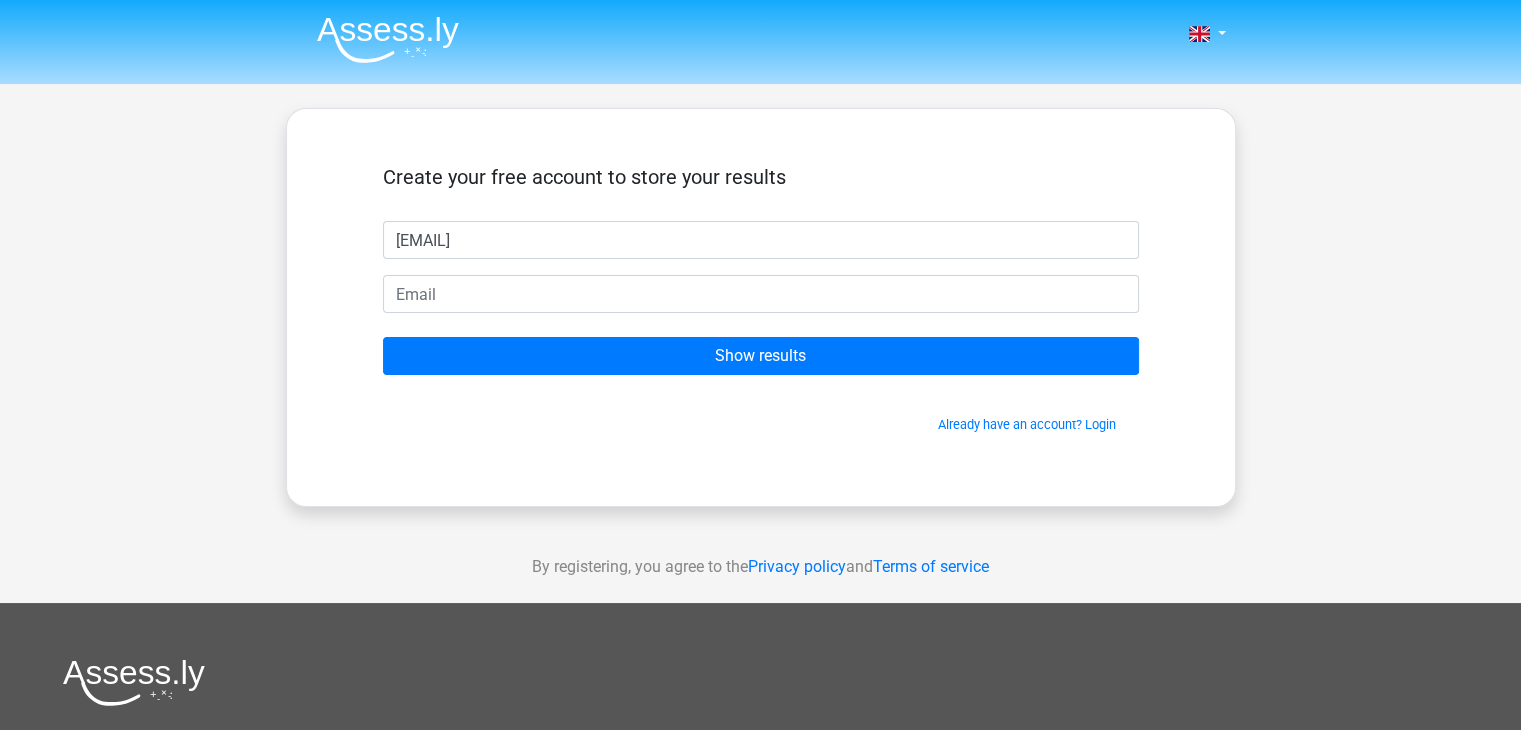 type on "[EMAIL]" 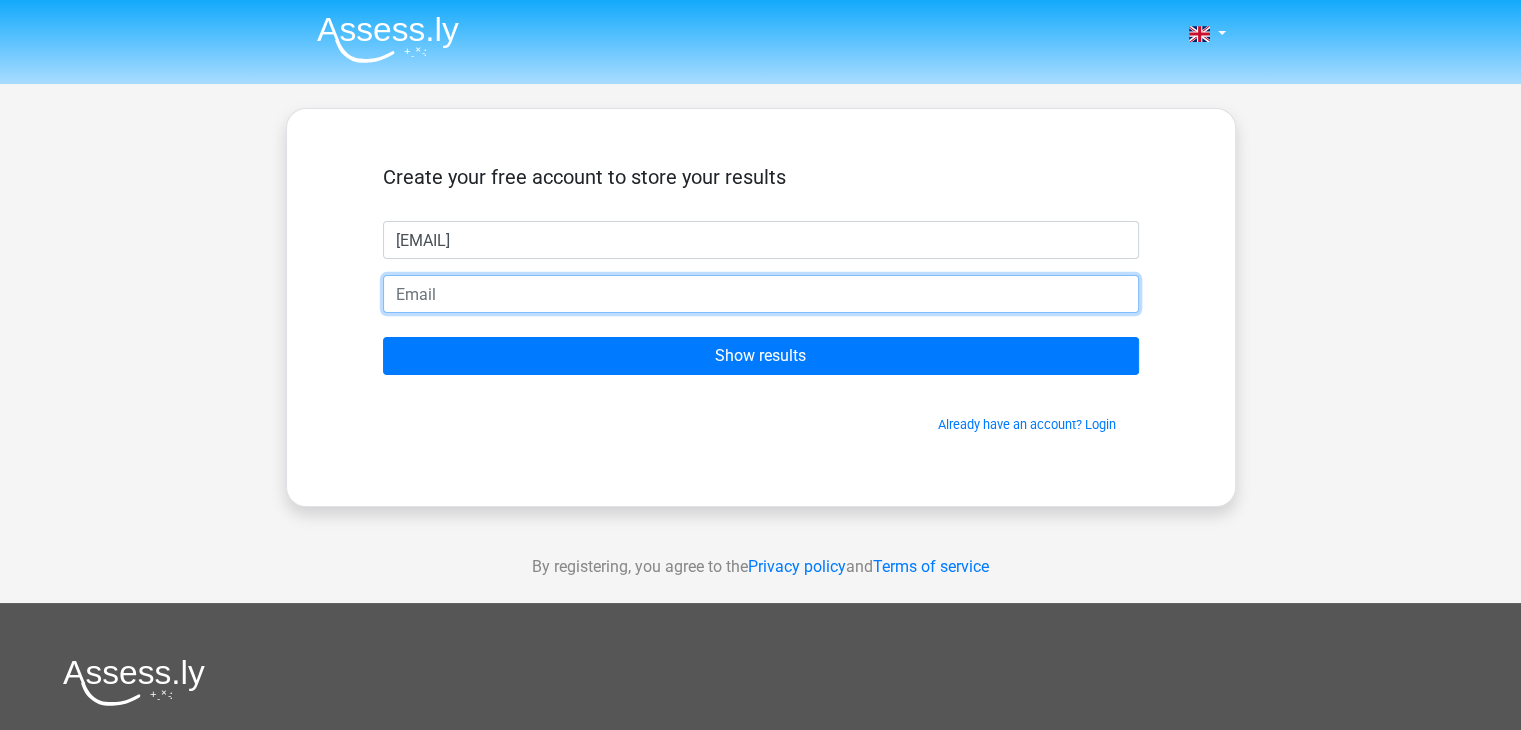 click at bounding box center (761, 294) 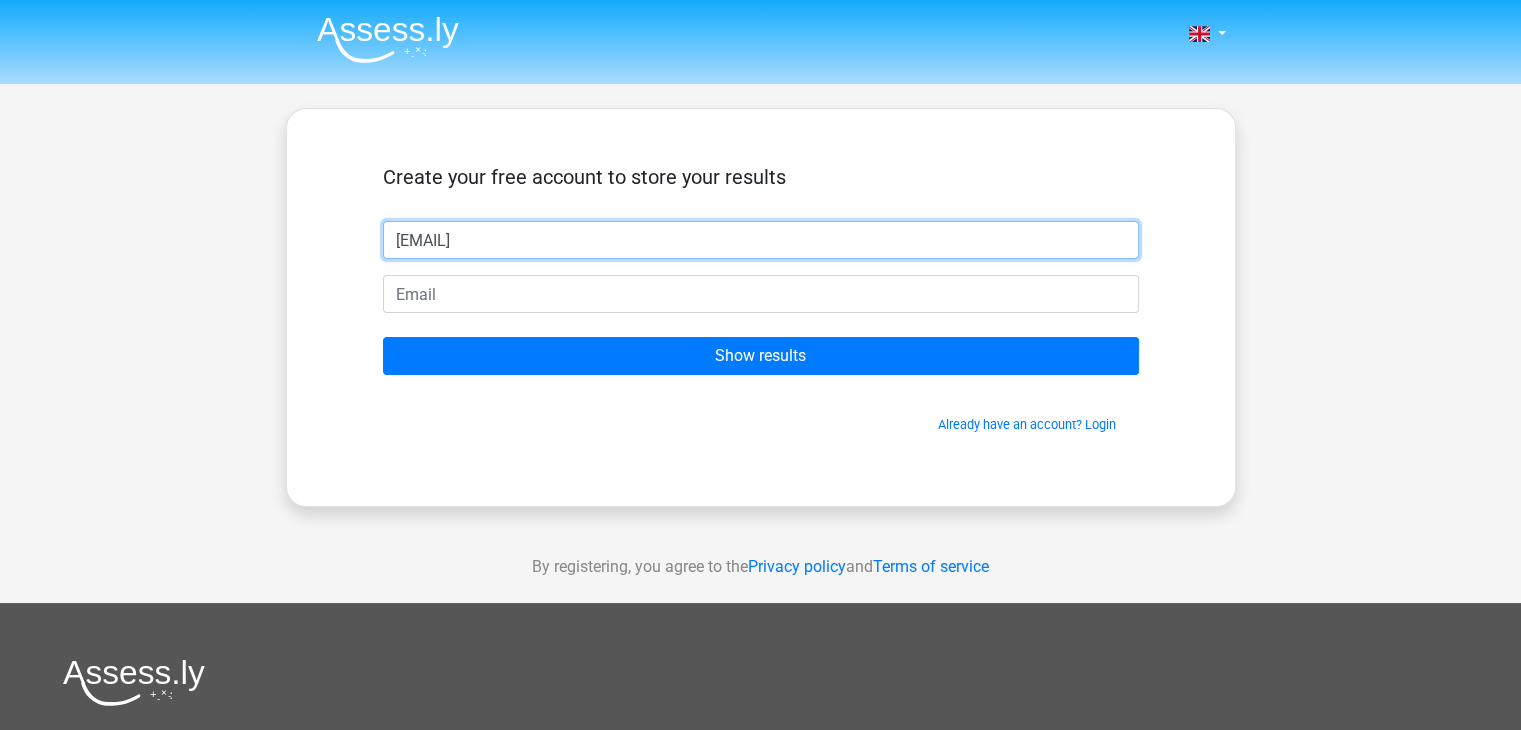 drag, startPoint x: 637, startPoint y: 238, endPoint x: 276, endPoint y: 248, distance: 361.1385 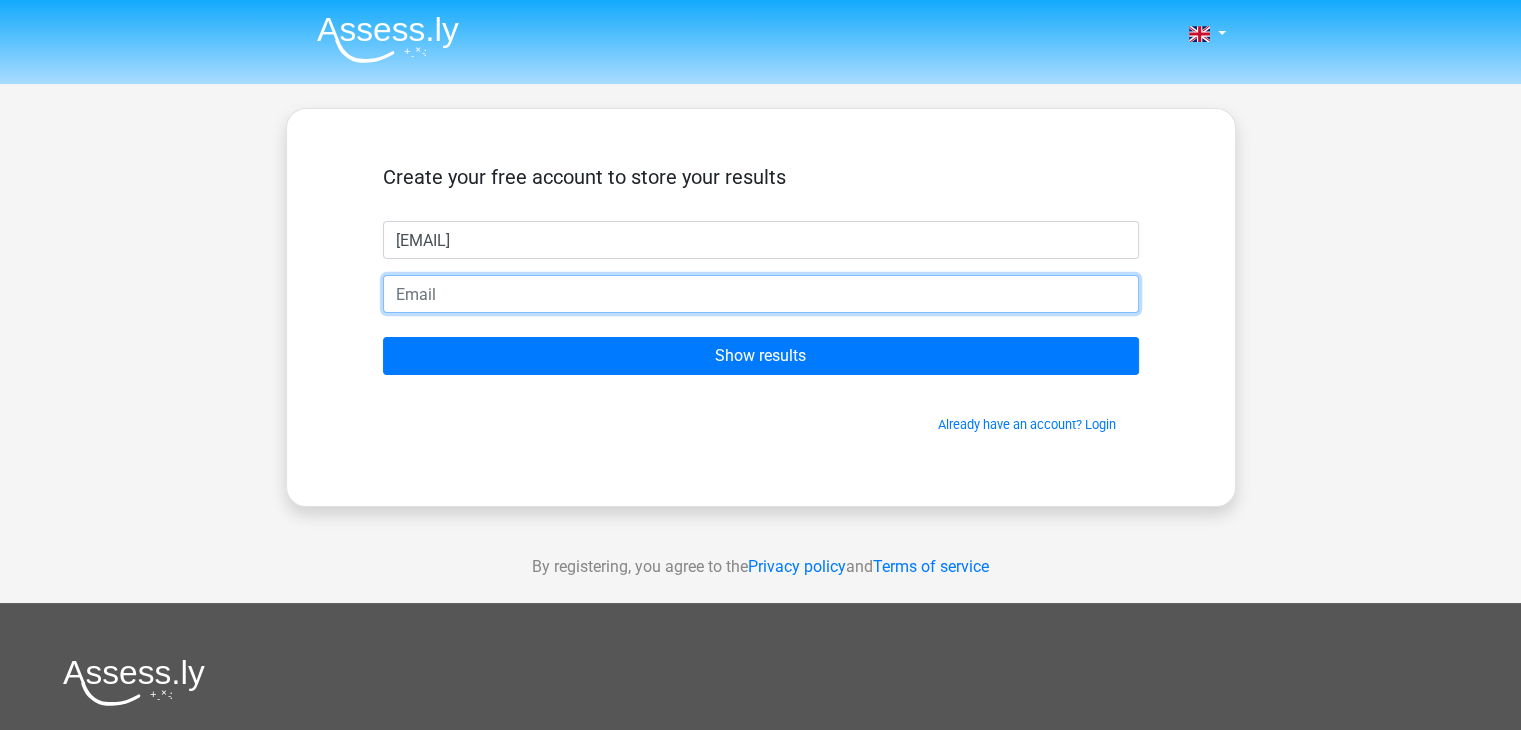 click at bounding box center (761, 294) 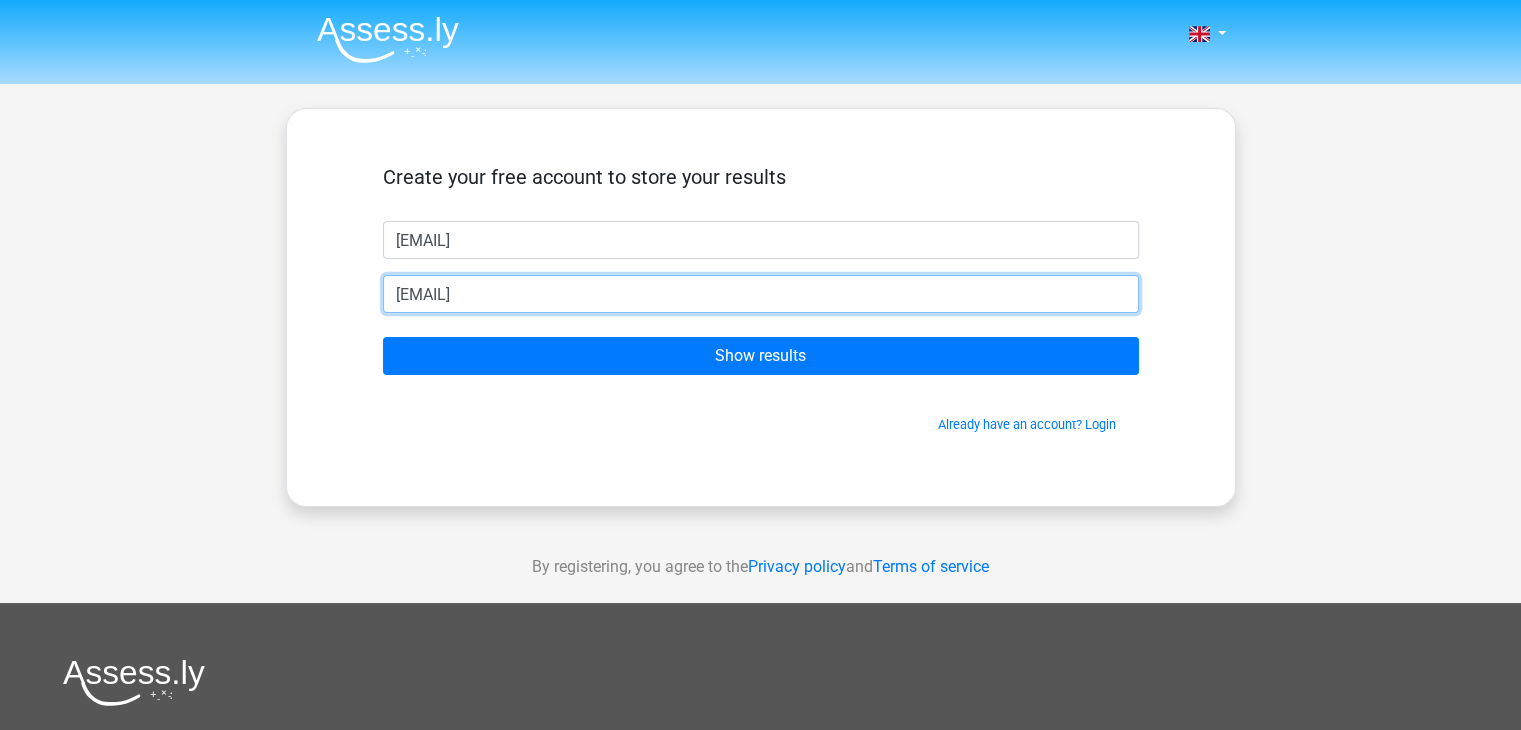 type on "[EMAIL]" 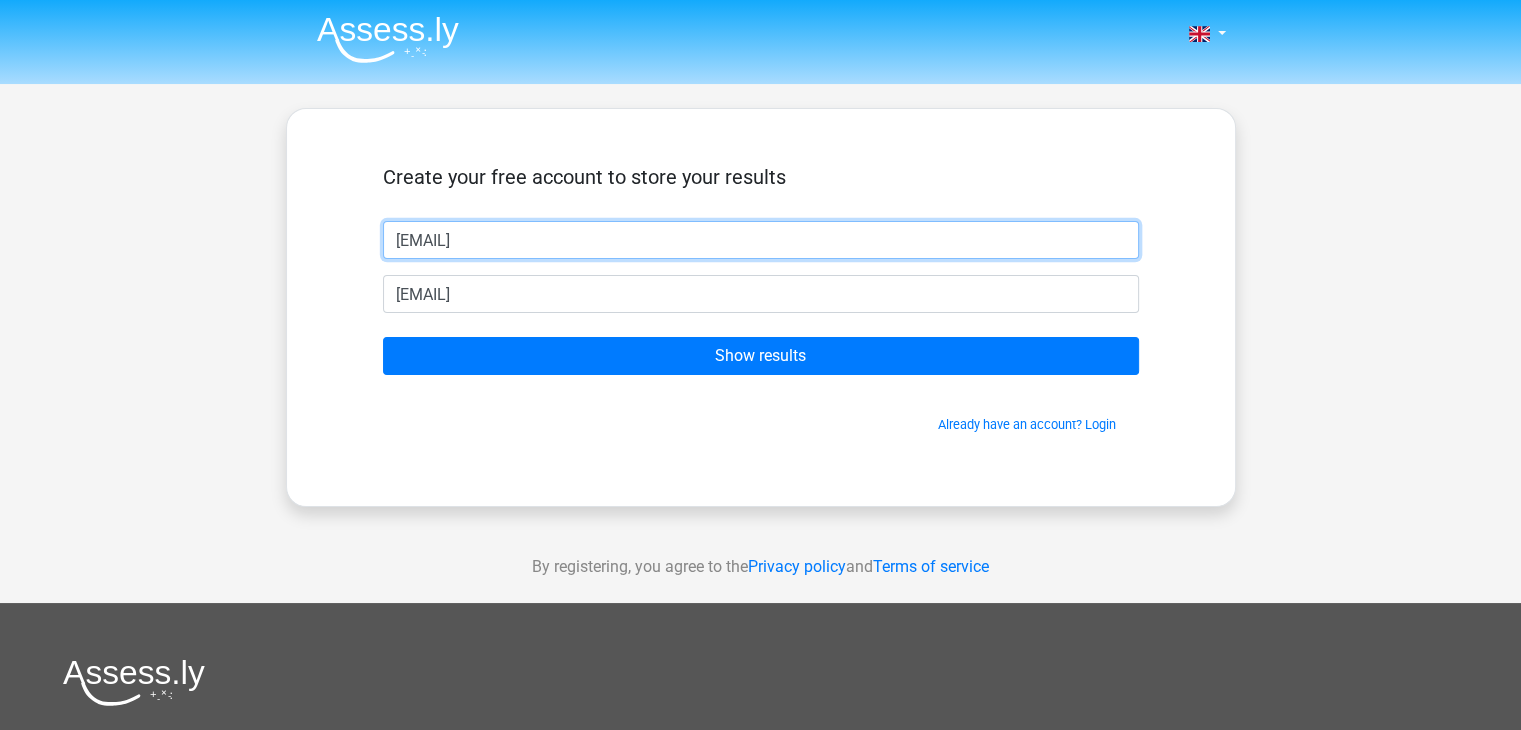 drag, startPoint x: 526, startPoint y: 241, endPoint x: 216, endPoint y: 266, distance: 311.00644 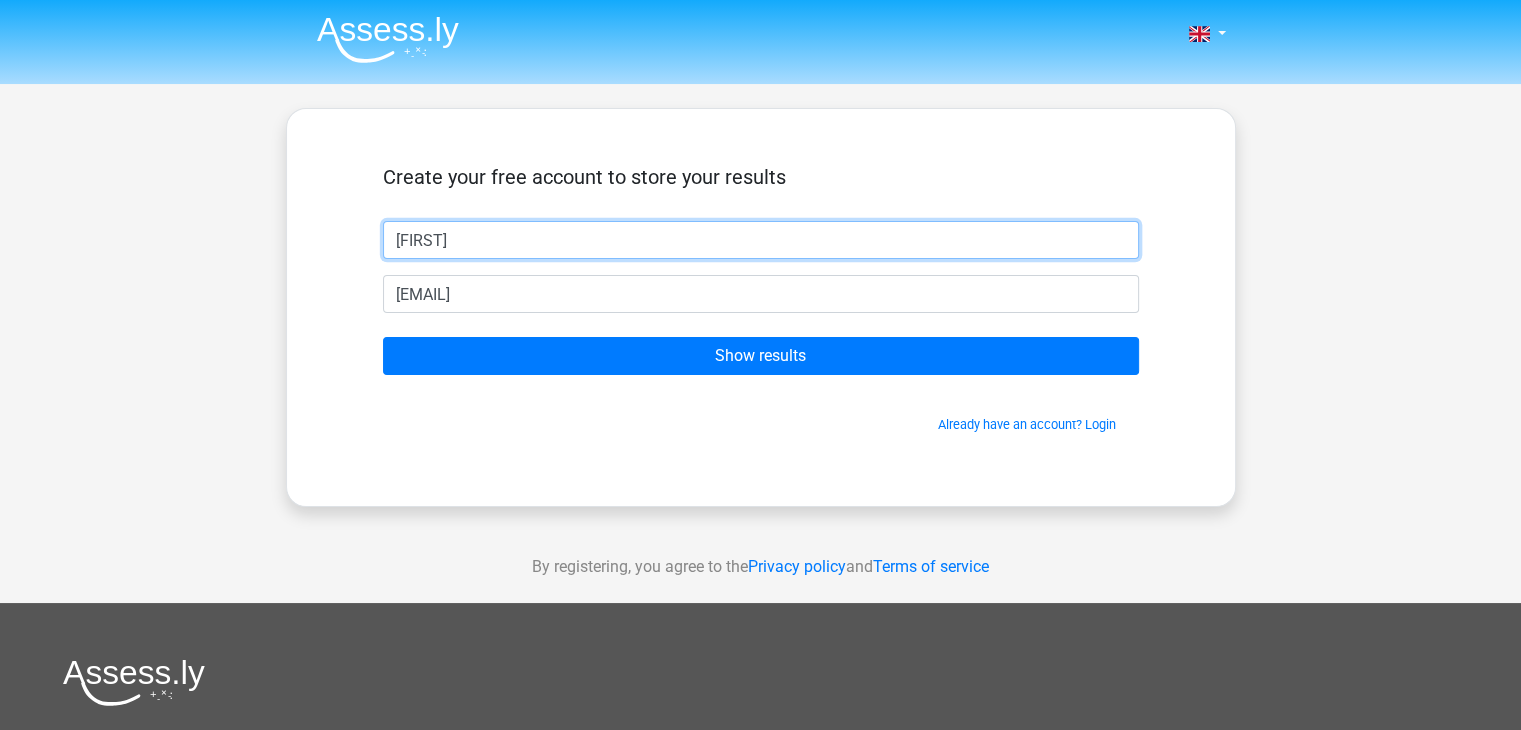 type on "[FIRST]" 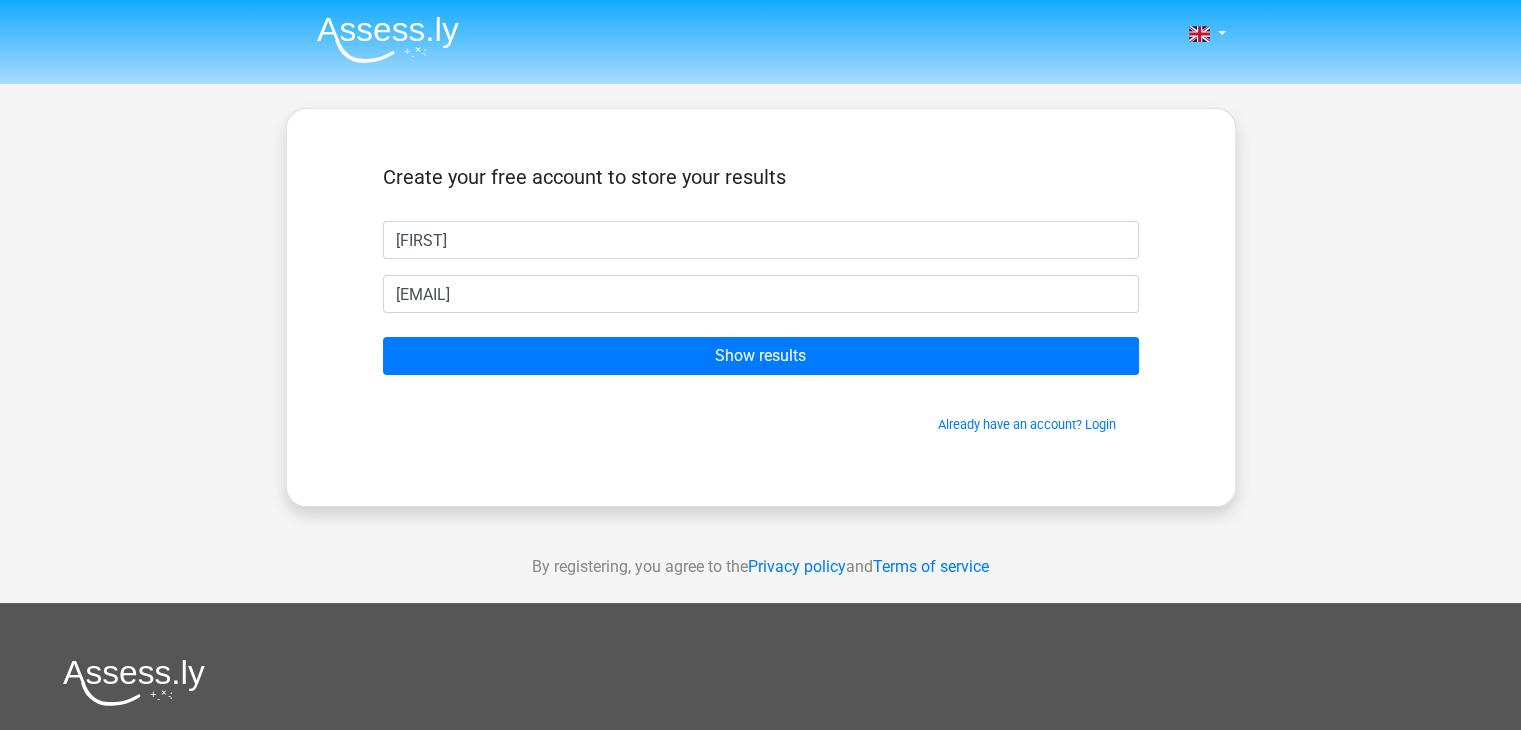 click on "Create your free account to store your results
[FIRST]
[EMAIL]
Show results
Already have an account? Login" at bounding box center (761, 299) 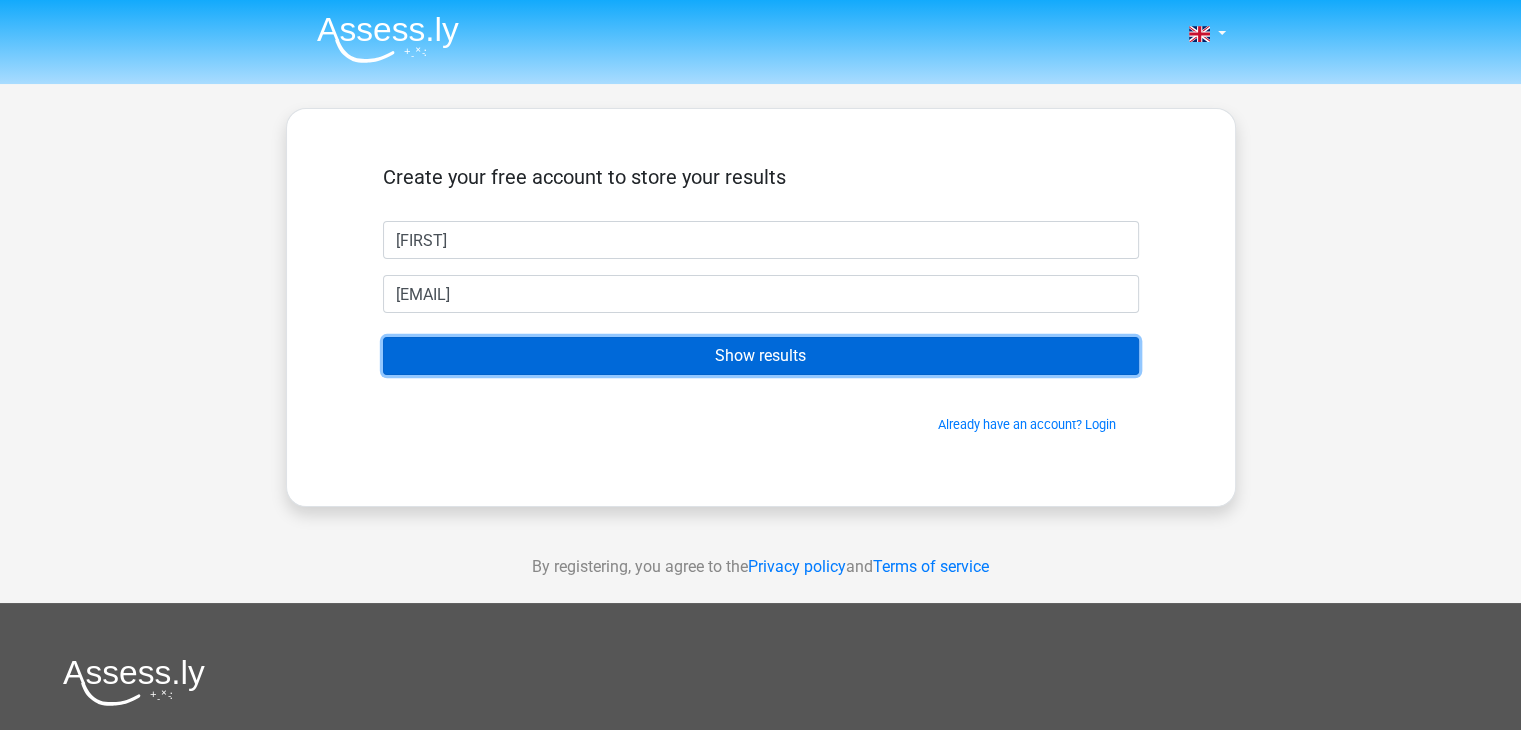 click on "Show results" at bounding box center [761, 356] 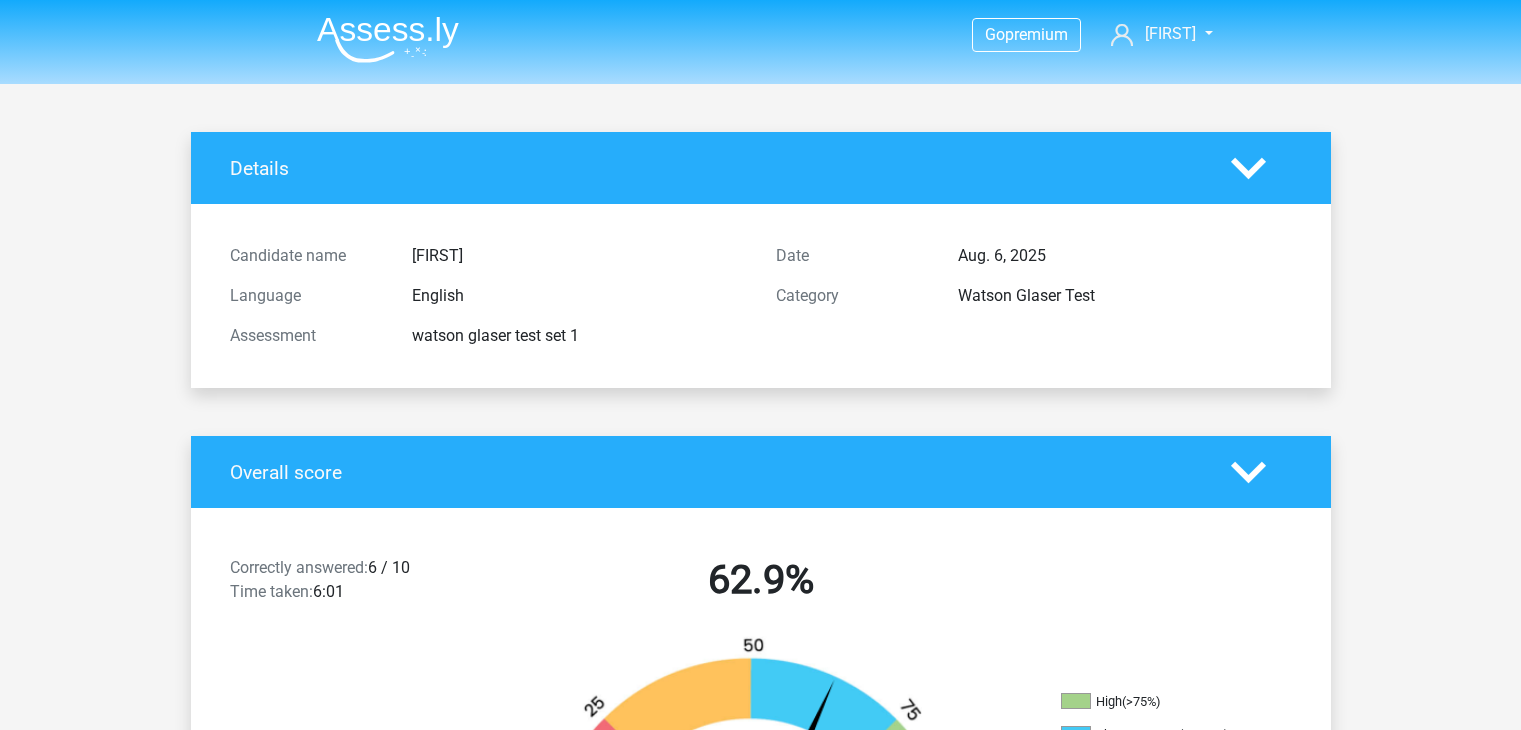 scroll, scrollTop: 0, scrollLeft: 0, axis: both 